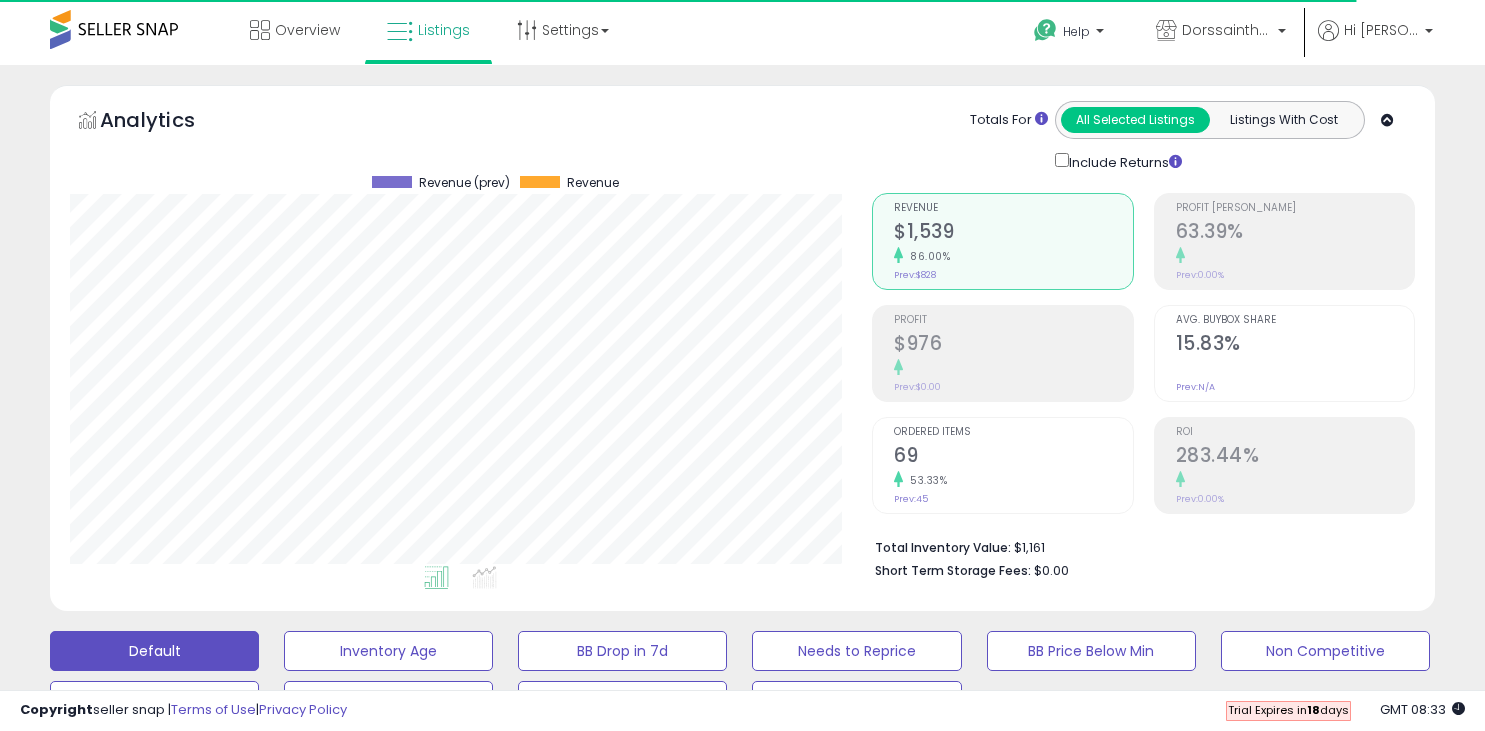 scroll, scrollTop: 0, scrollLeft: 0, axis: both 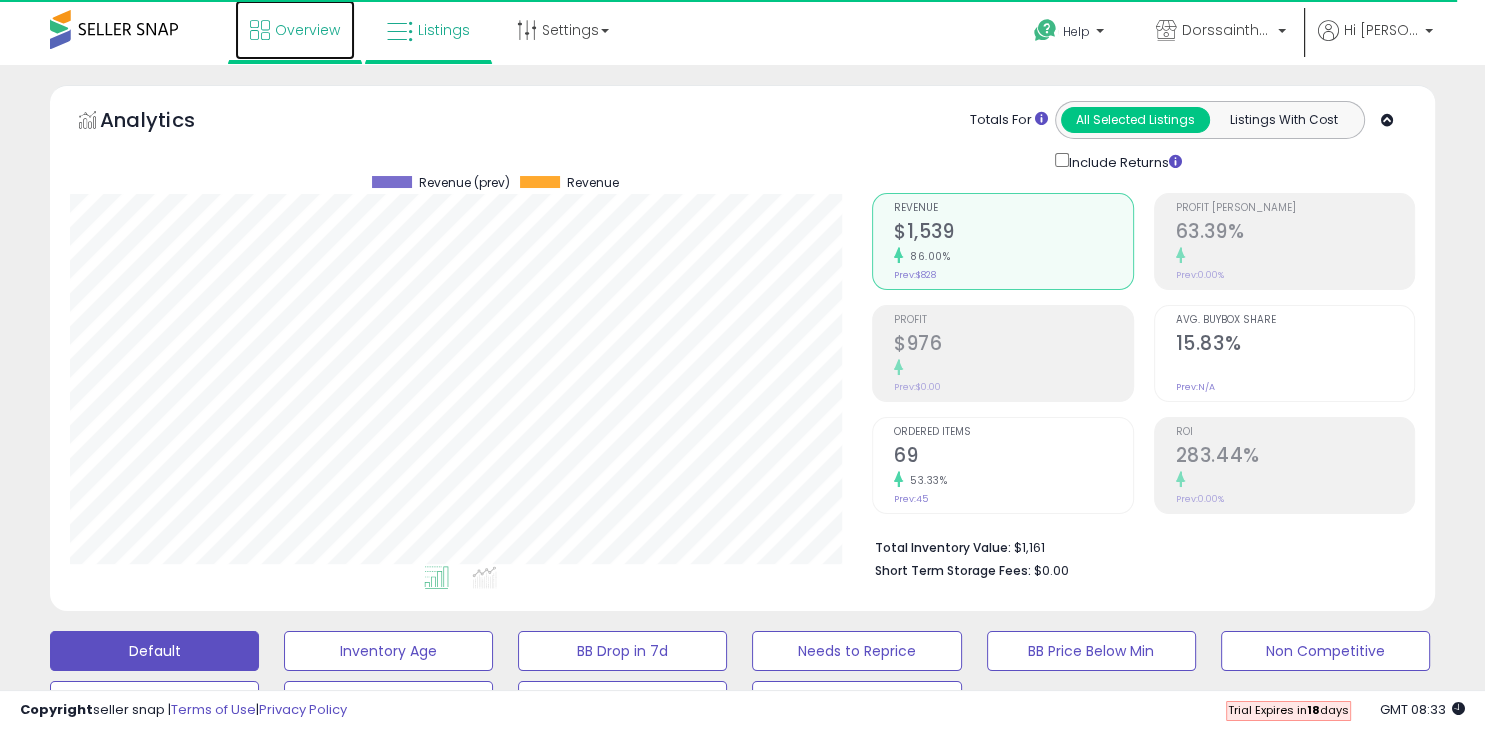 click on "Overview" at bounding box center [307, 30] 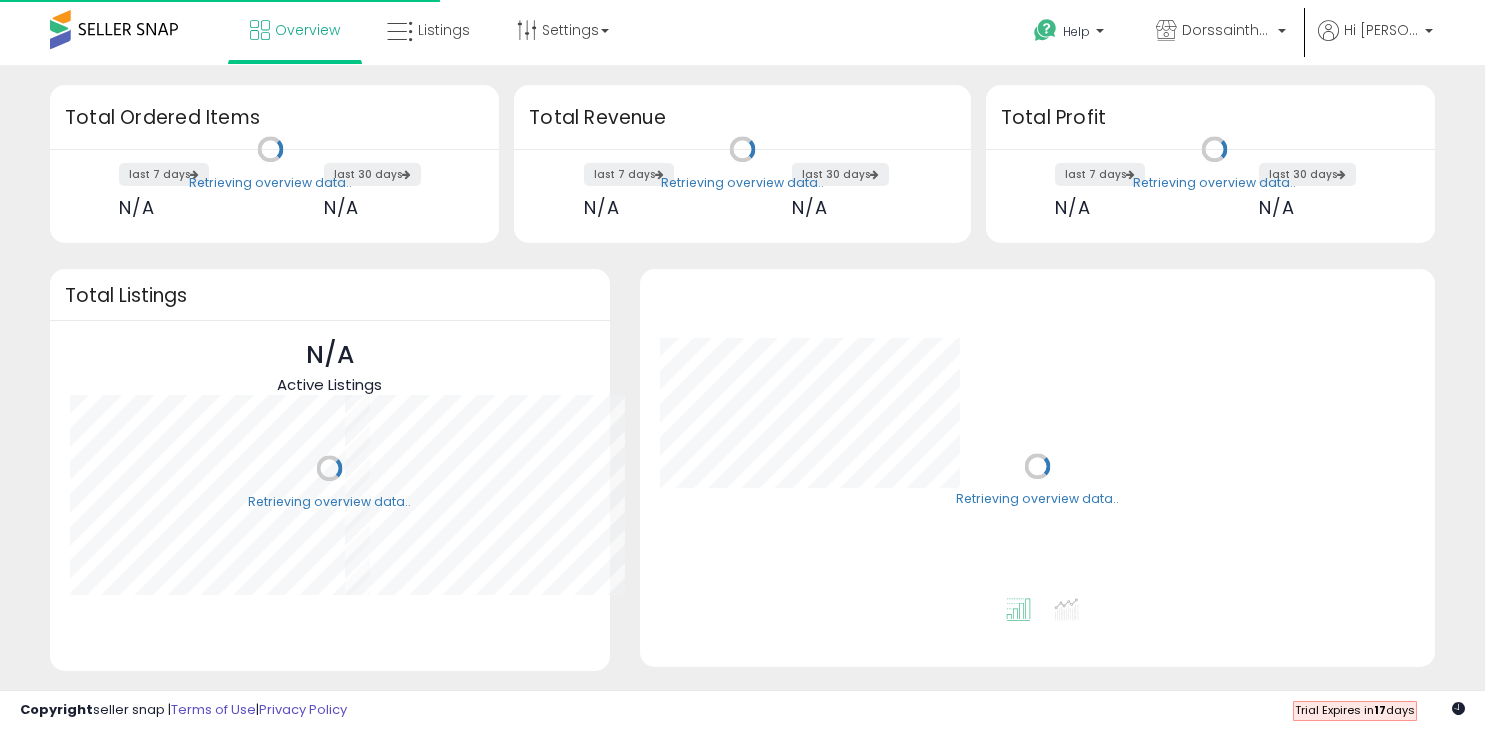 scroll, scrollTop: 0, scrollLeft: 0, axis: both 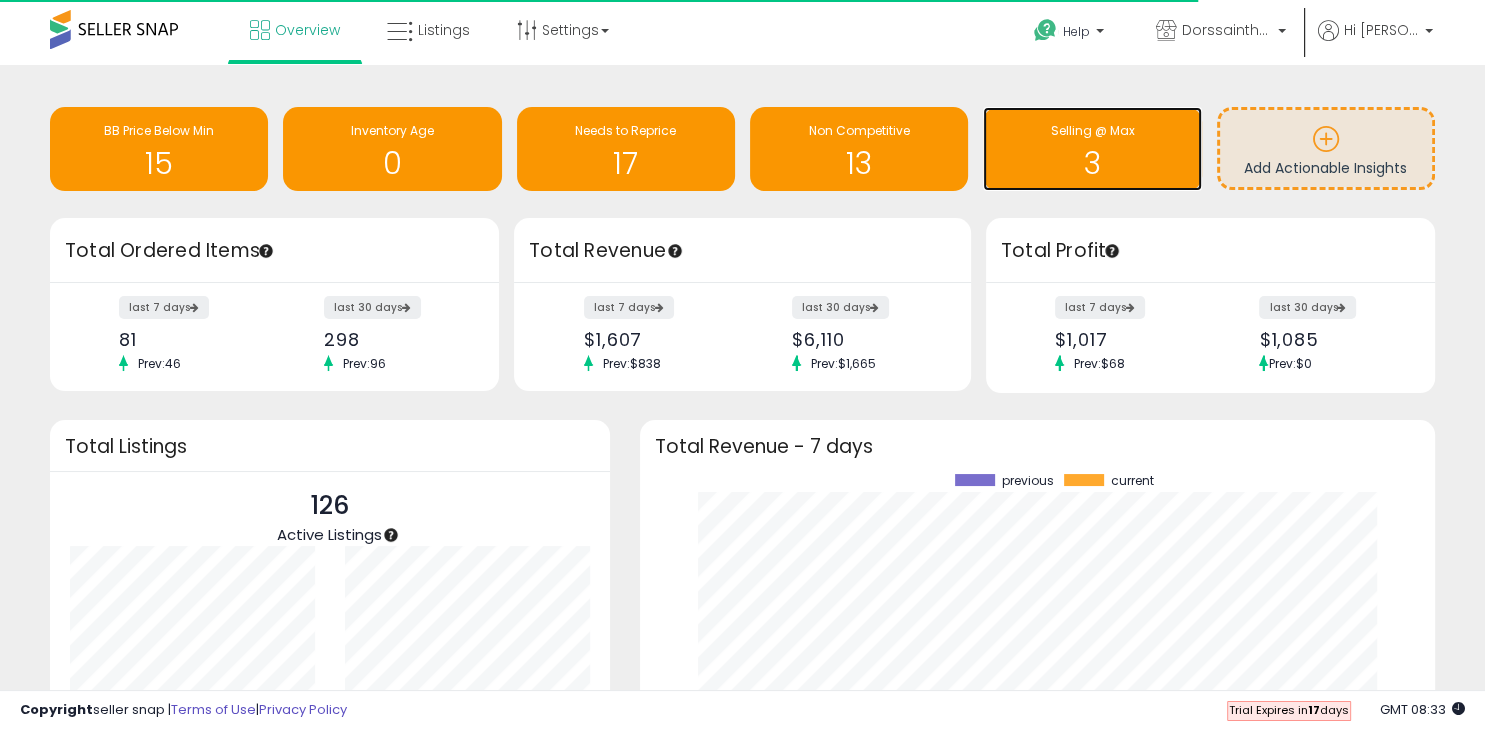 click on "3" at bounding box center [1092, 163] 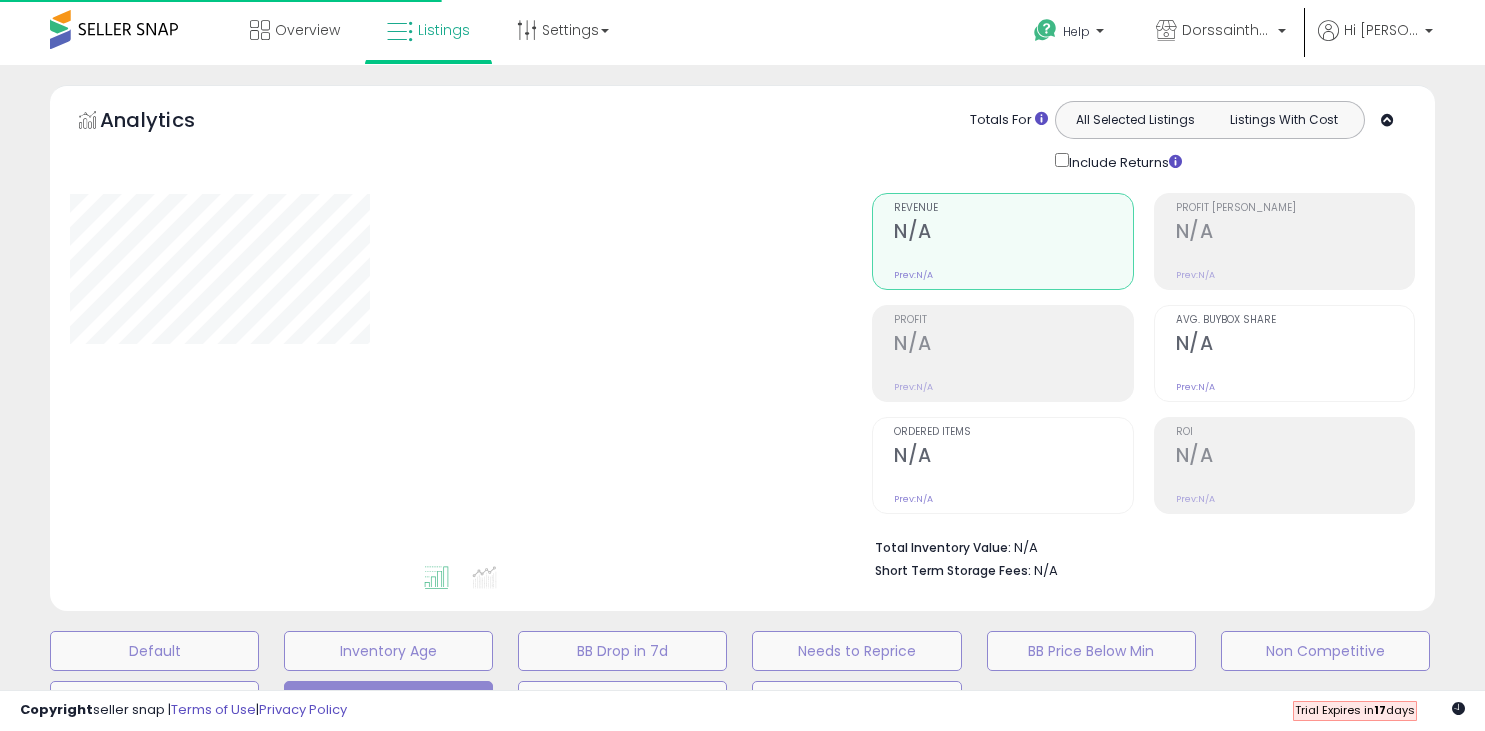scroll, scrollTop: 0, scrollLeft: 0, axis: both 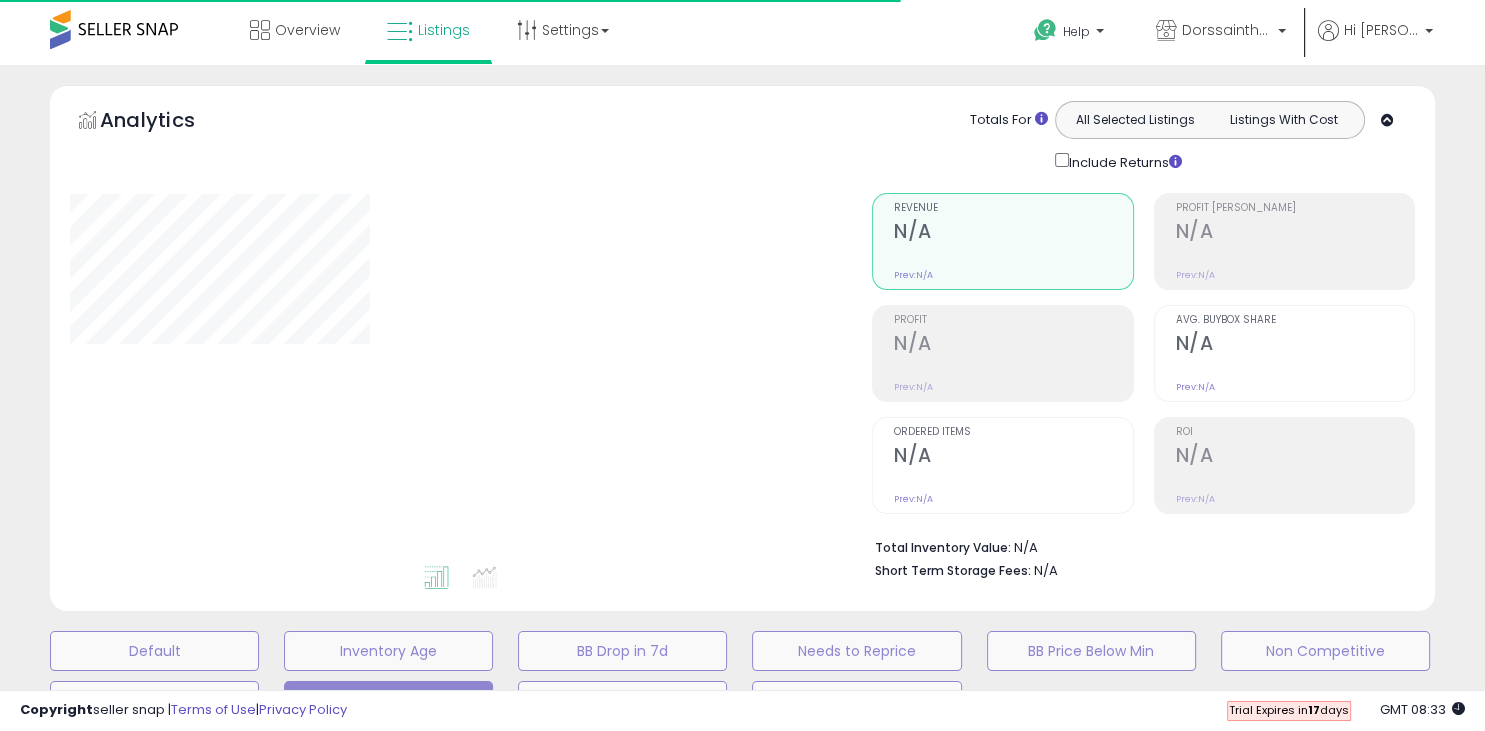 select on "**" 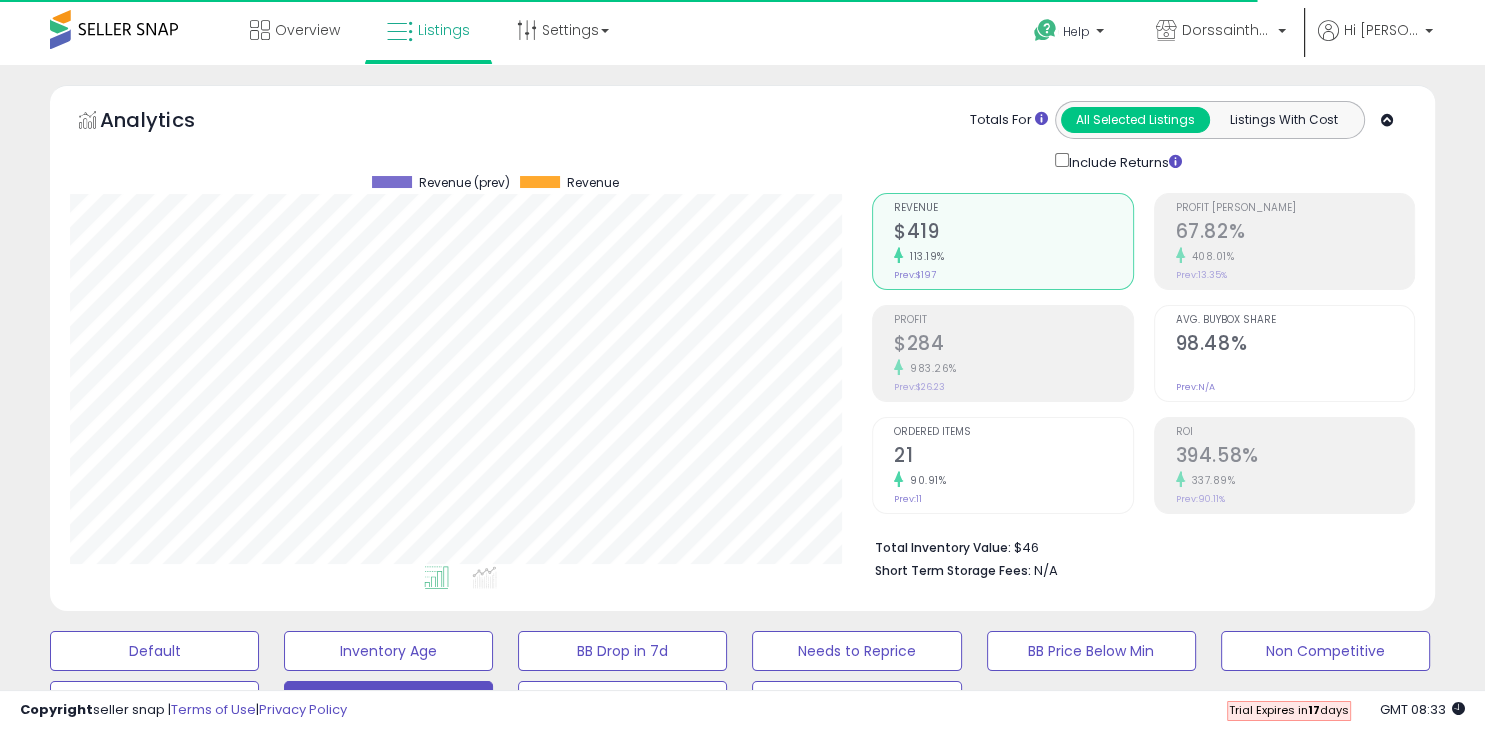 scroll, scrollTop: 999590, scrollLeft: 999198, axis: both 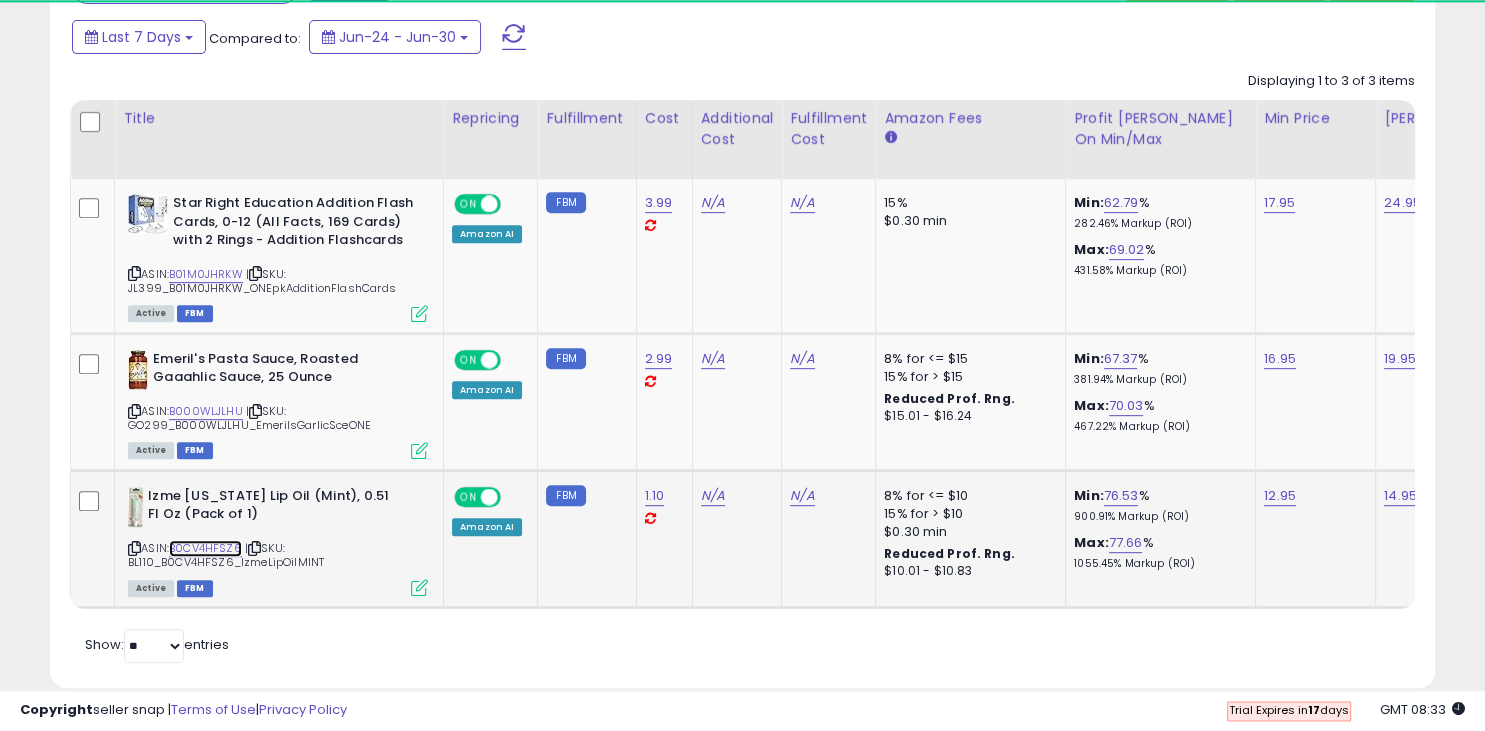 click on "B0CV4HFSZ6" at bounding box center (205, 548) 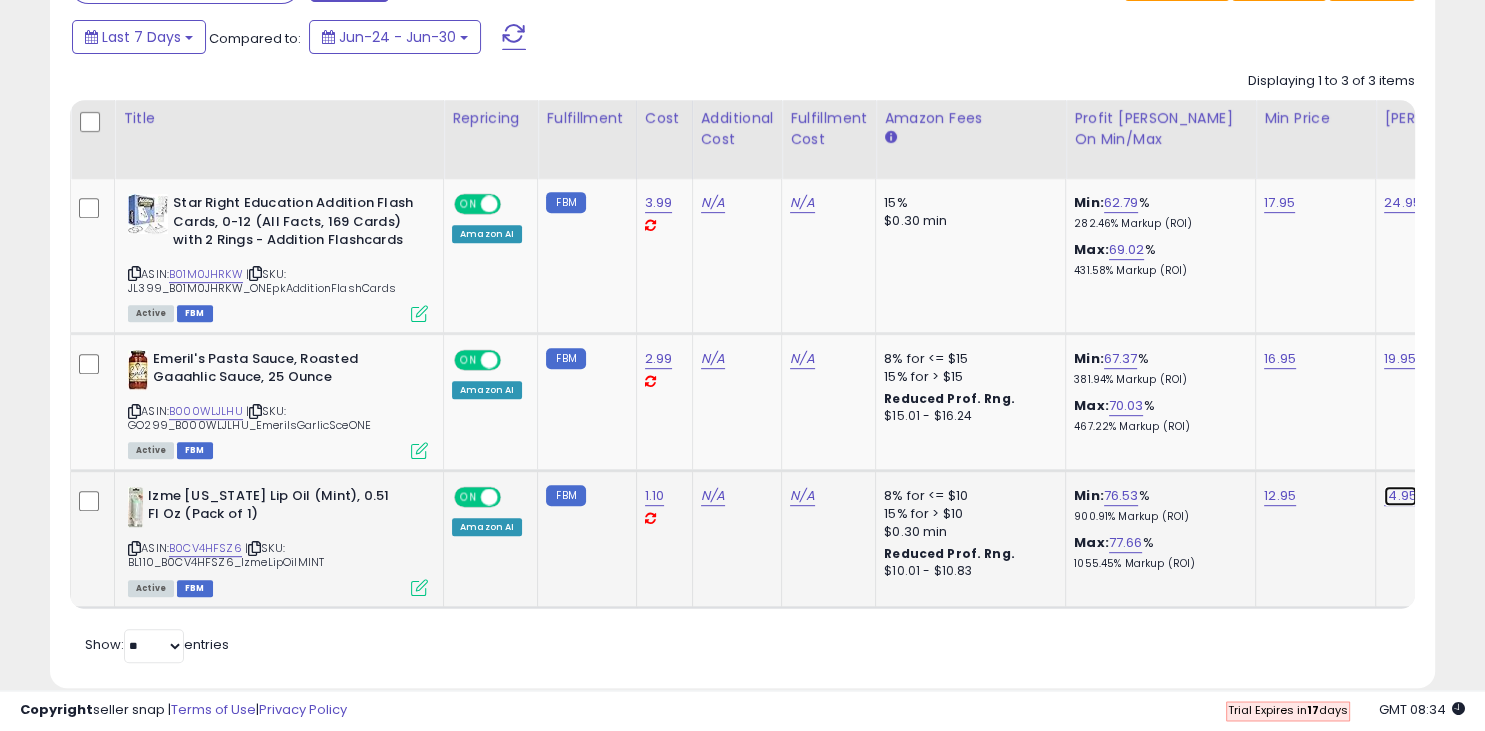 click on "14.95" at bounding box center [1402, 203] 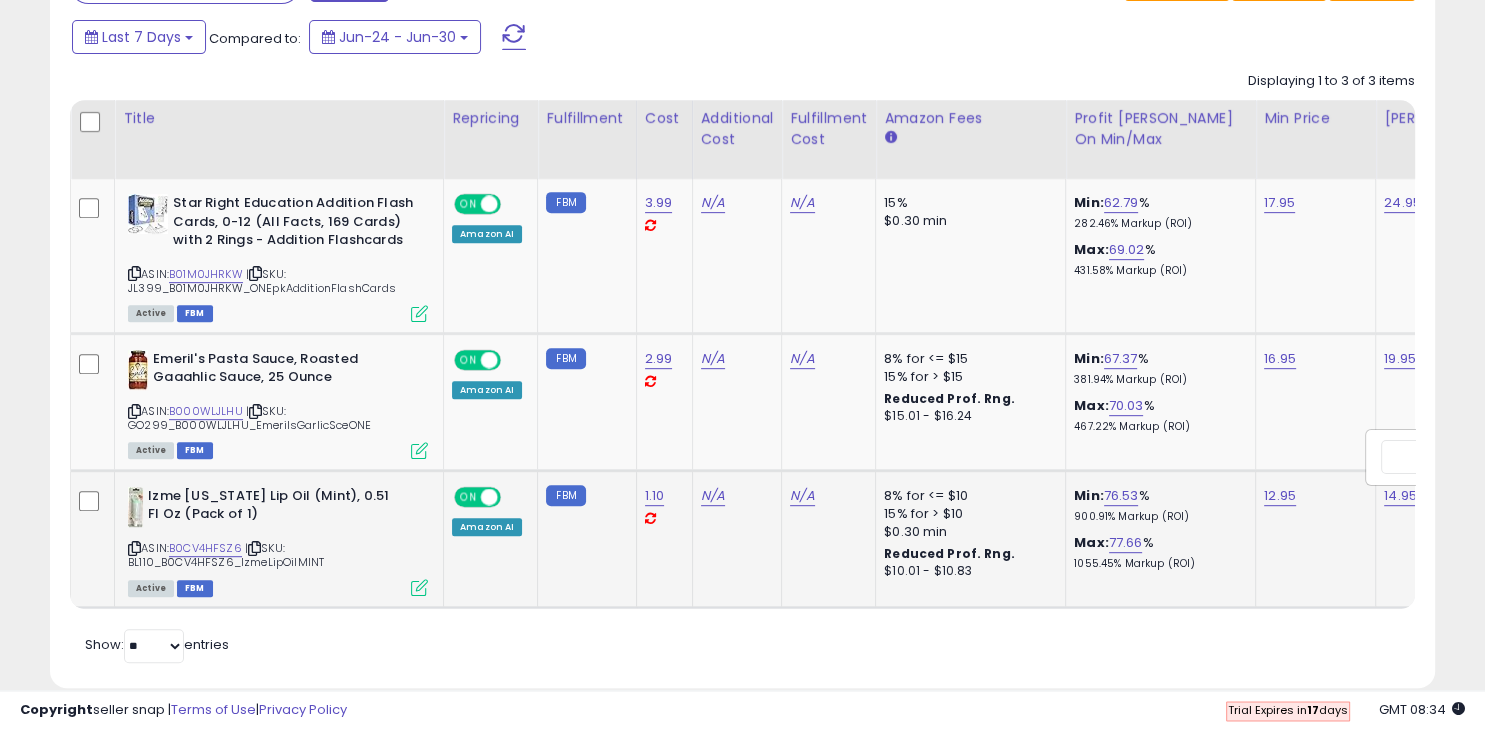 scroll, scrollTop: 0, scrollLeft: 15, axis: horizontal 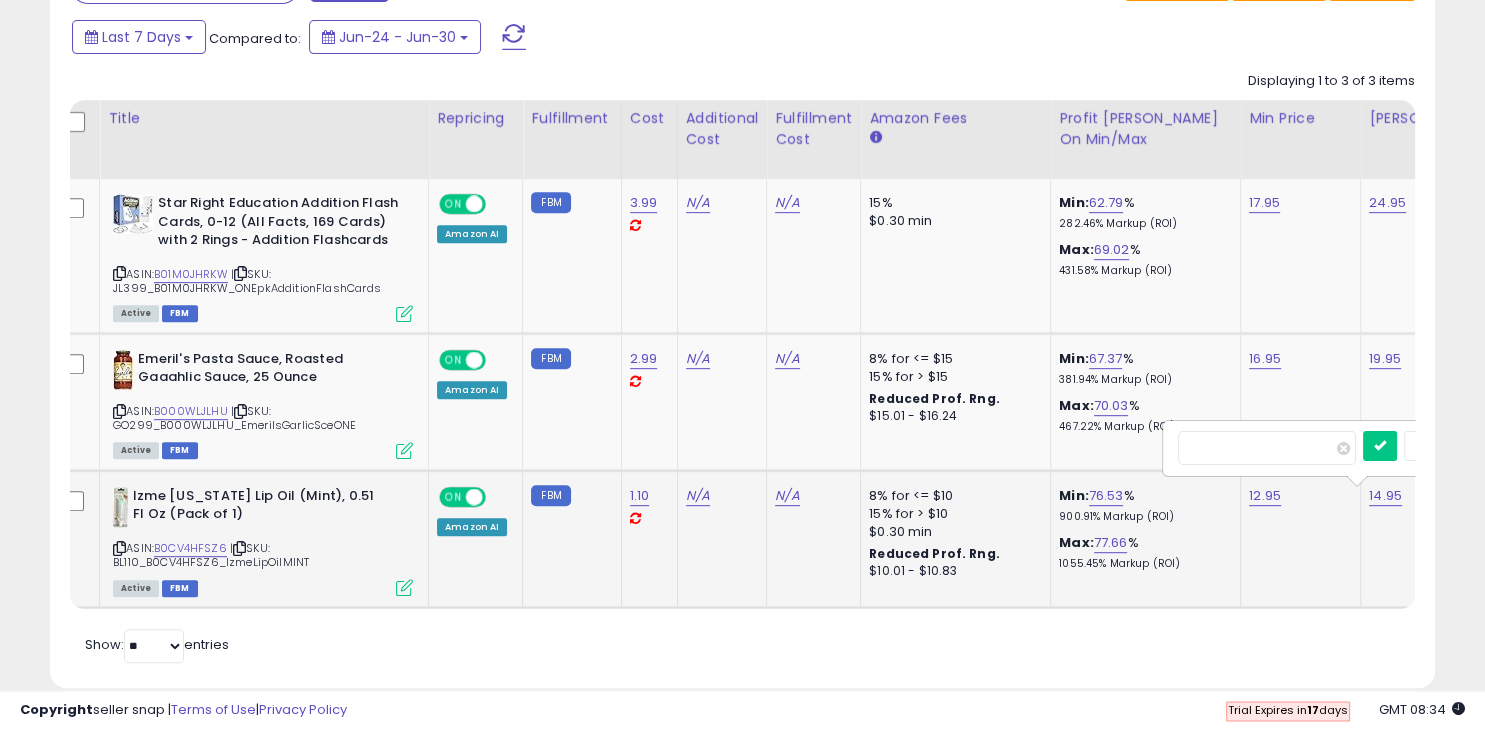 type on "*" 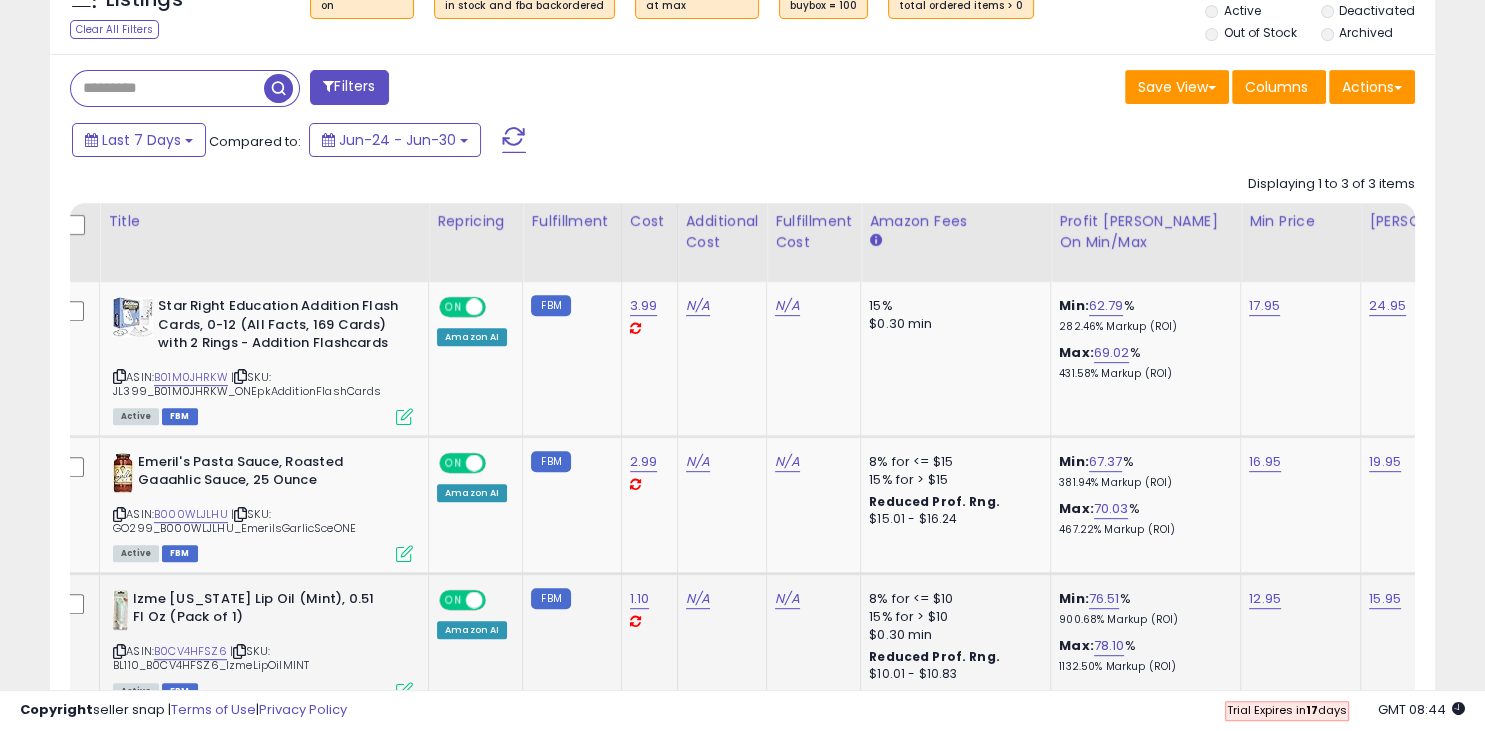 scroll, scrollTop: 770, scrollLeft: 0, axis: vertical 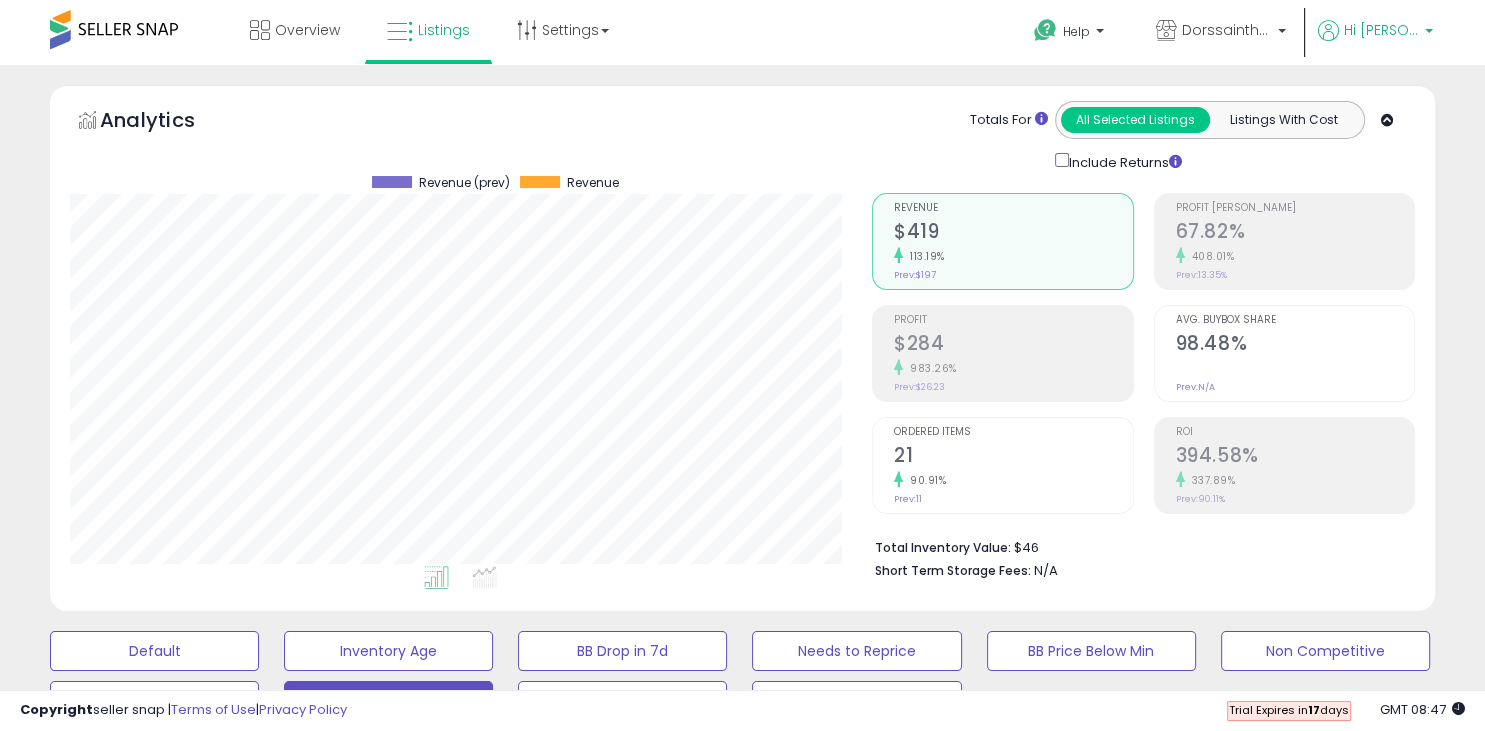 click on "Hi [PERSON_NAME]" at bounding box center (1381, 30) 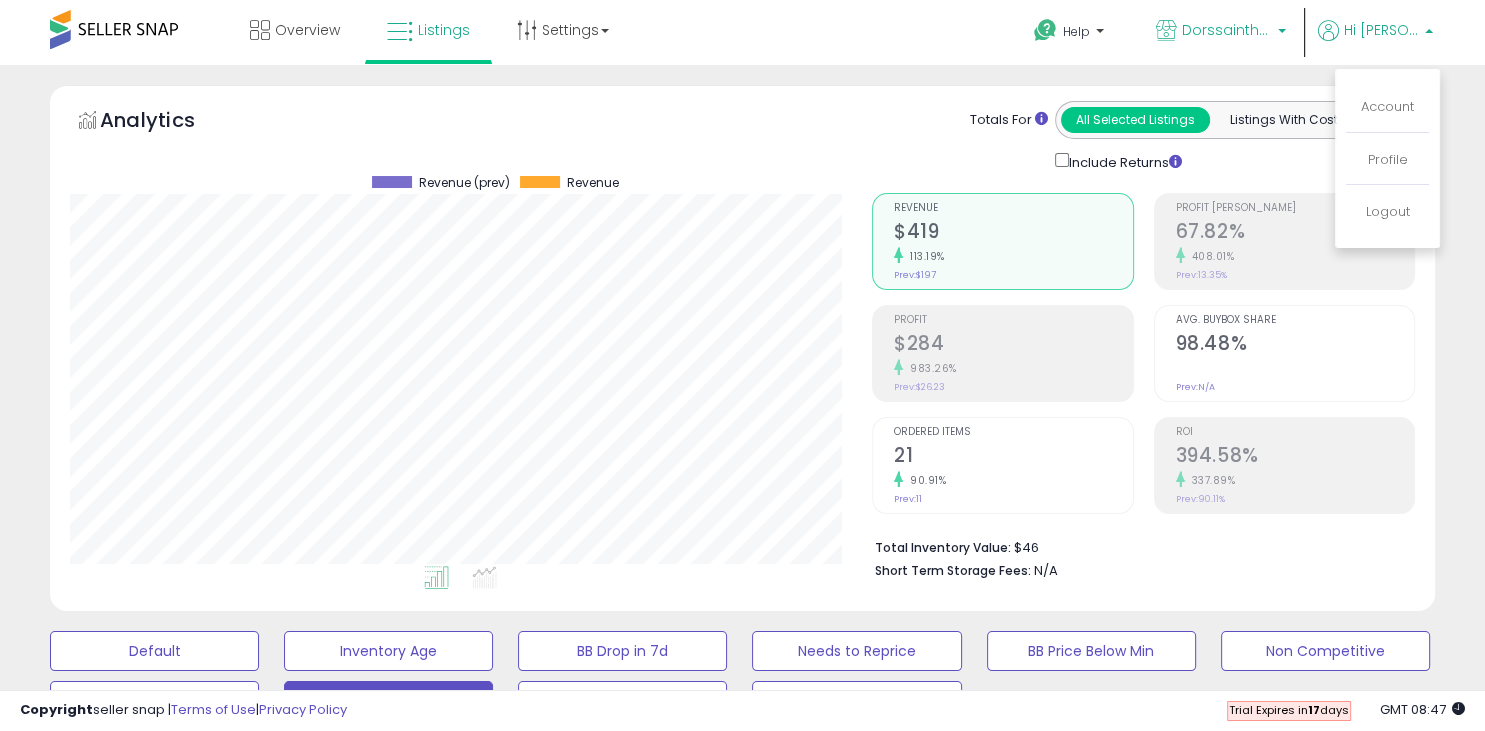 click on "Dorssainthe Designs" at bounding box center [1221, 32] 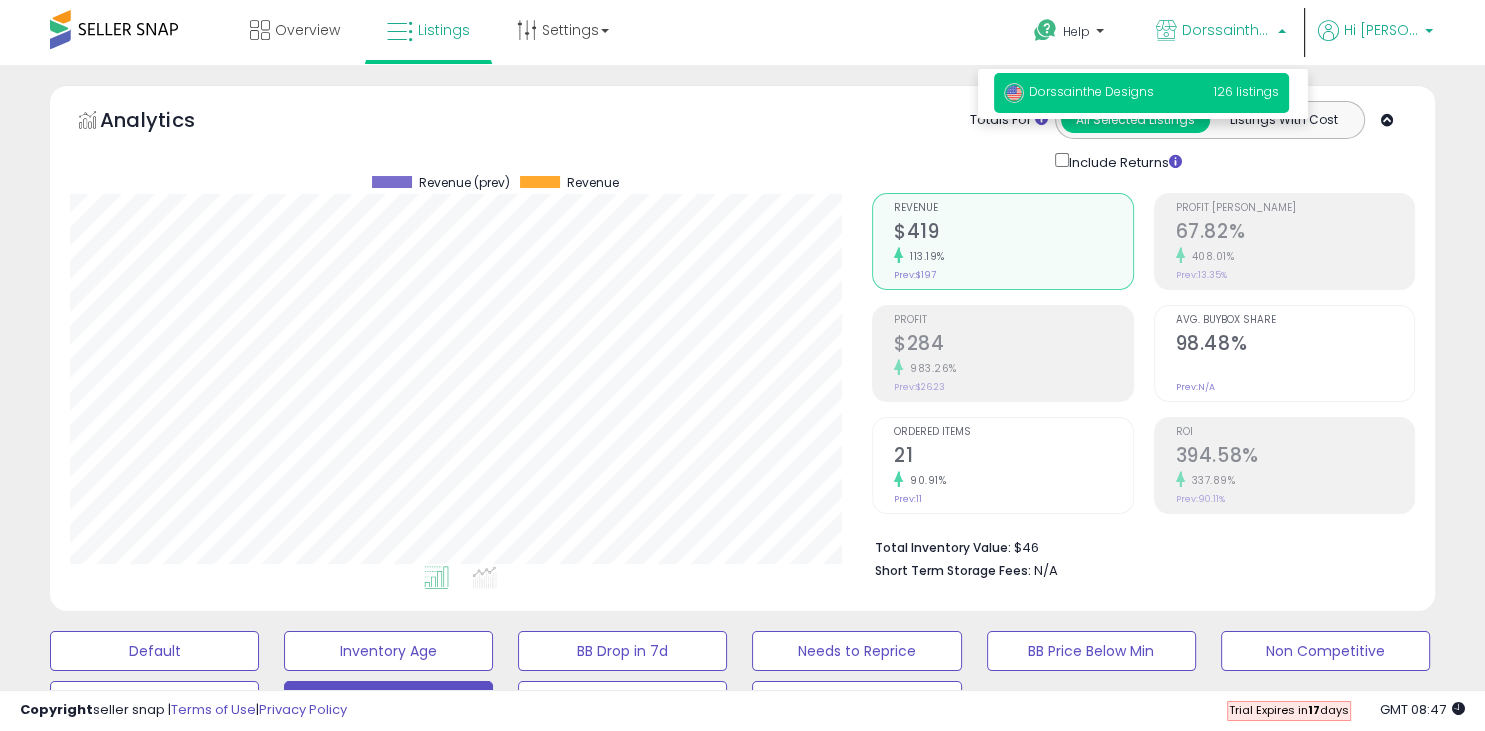 click on "Hi [PERSON_NAME]" at bounding box center (1375, 42) 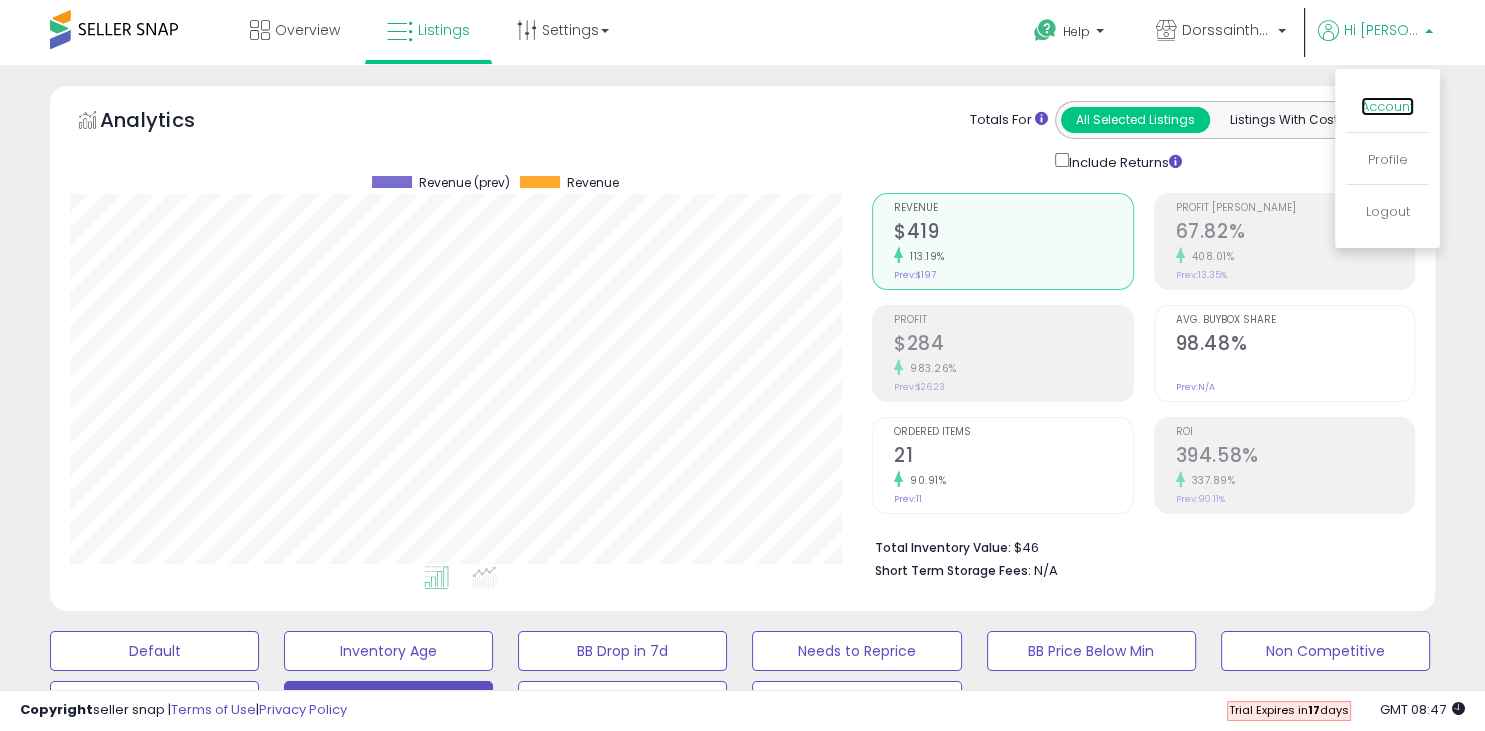 click on "Account" at bounding box center [1387, 106] 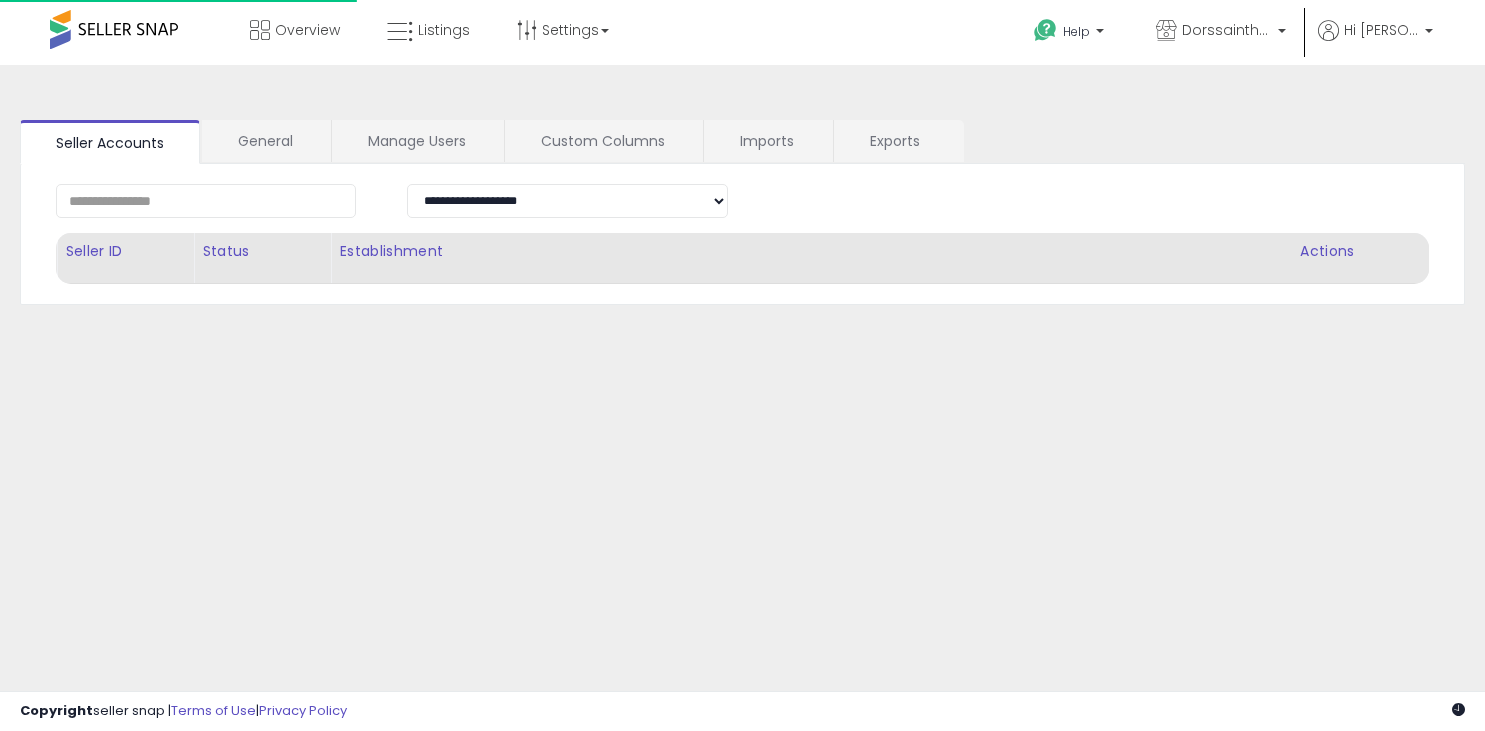 scroll, scrollTop: 0, scrollLeft: 0, axis: both 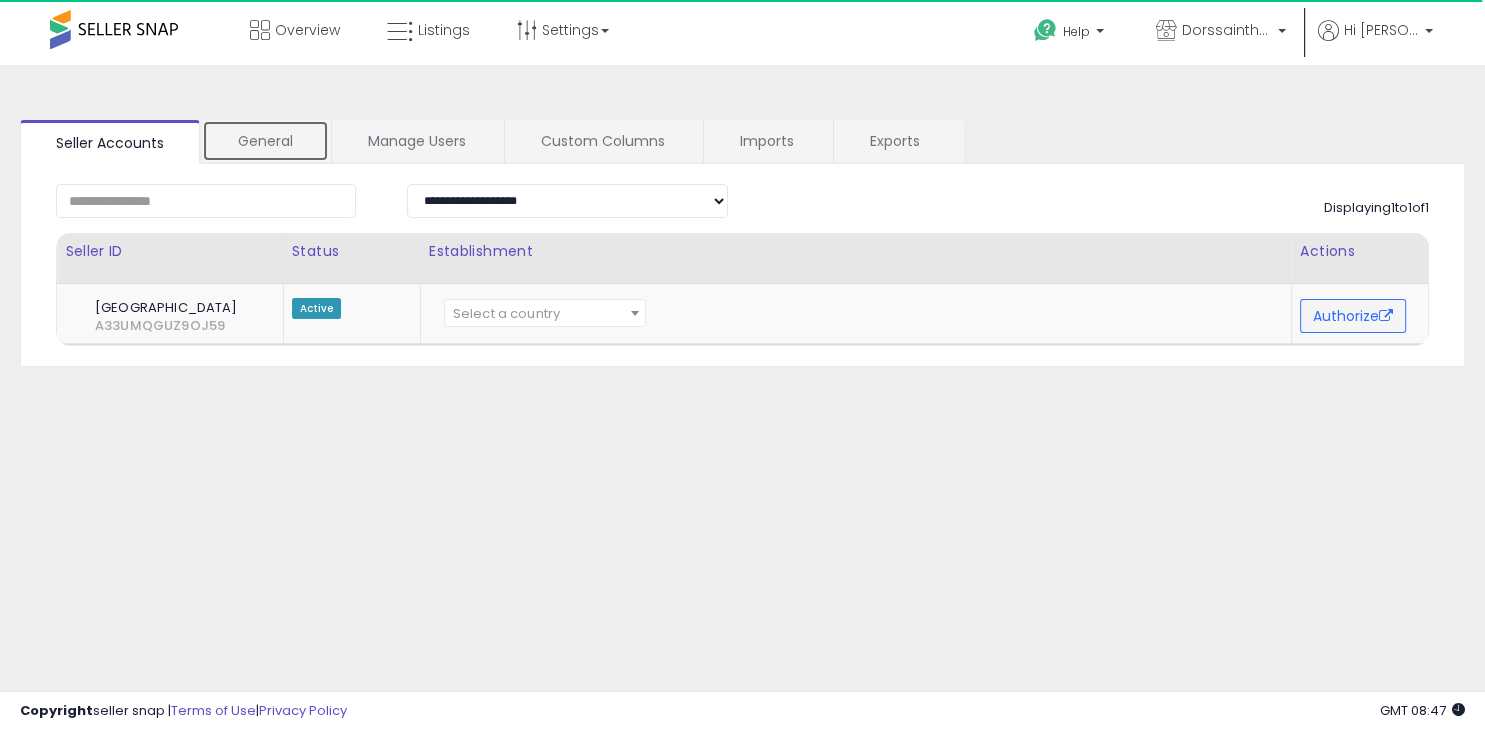click on "General" at bounding box center [265, 141] 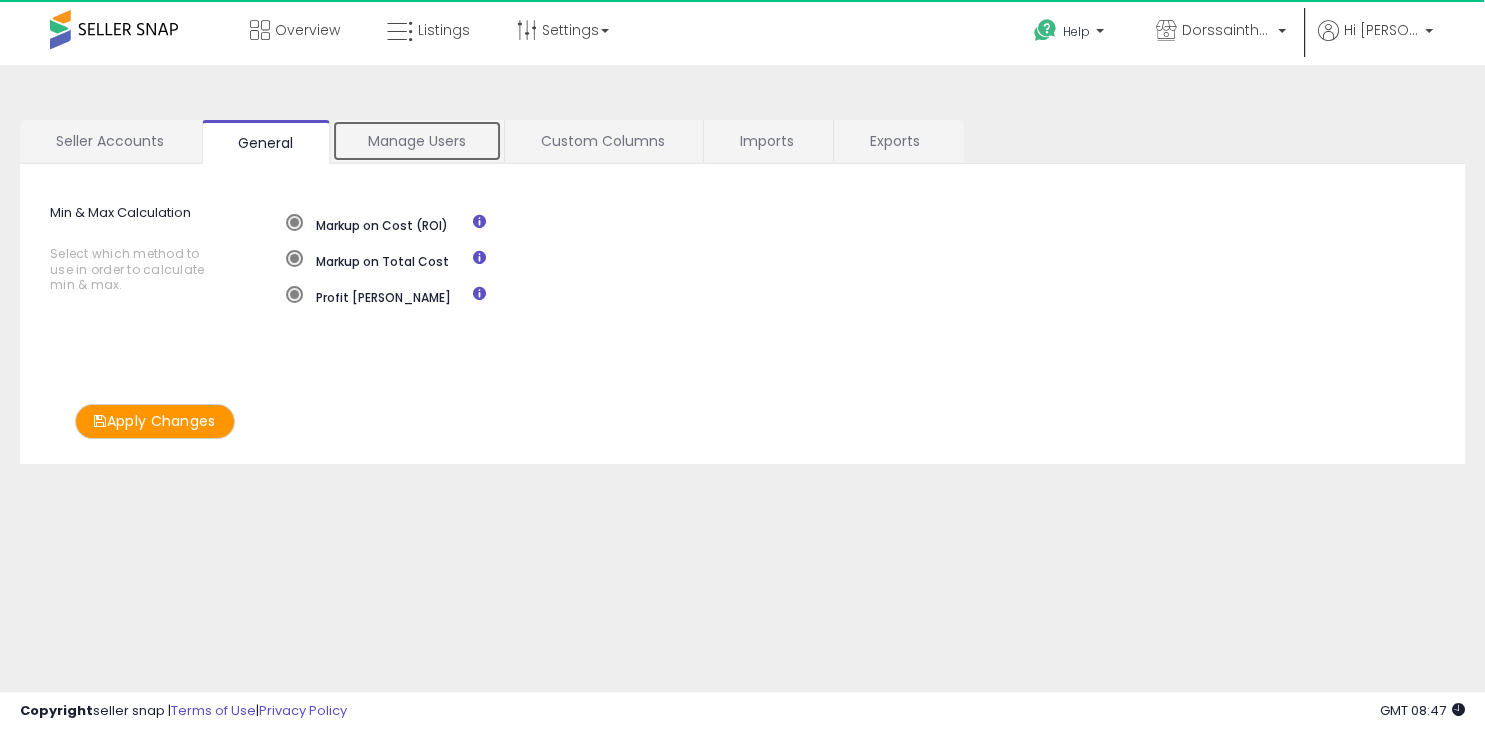 click on "Manage Users" at bounding box center [417, 141] 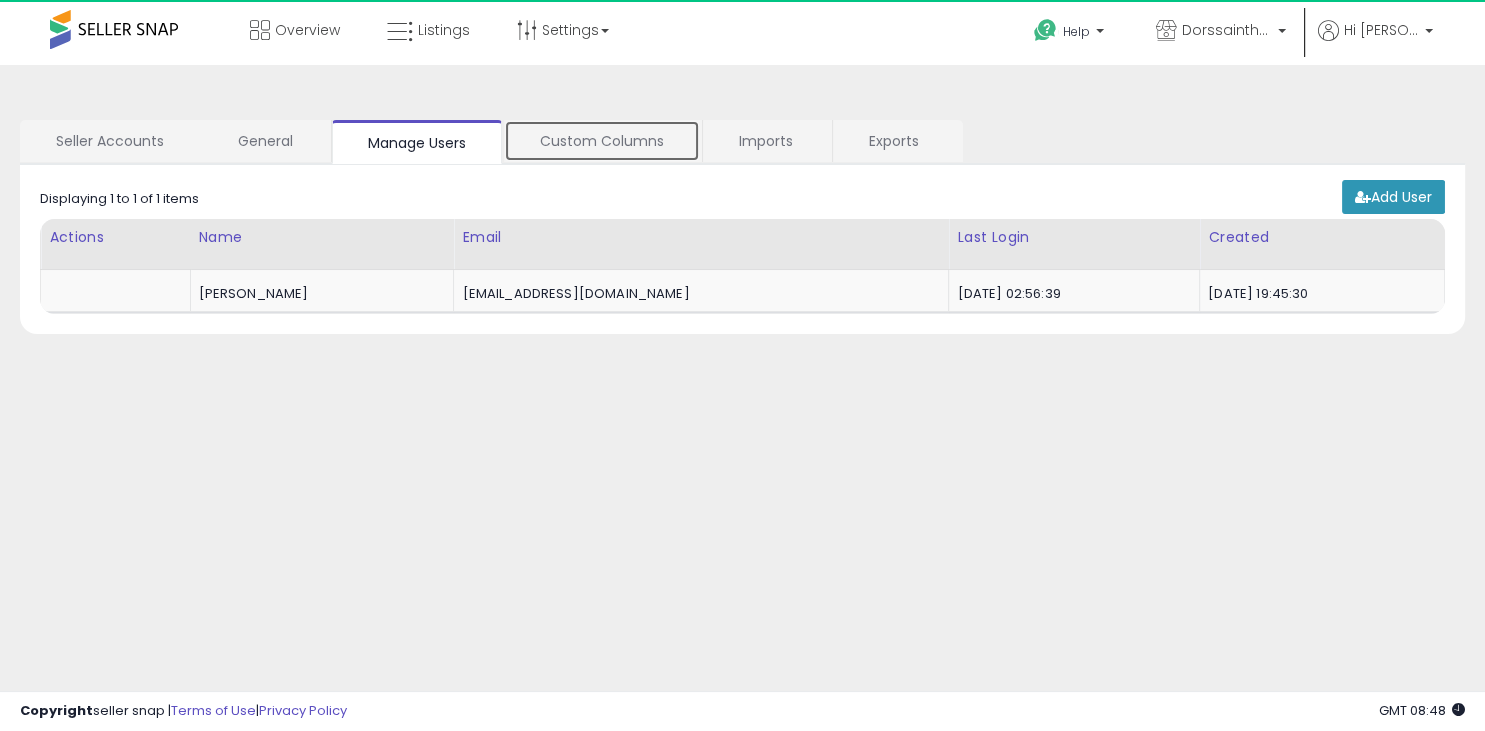 click on "Custom Columns" at bounding box center [602, 141] 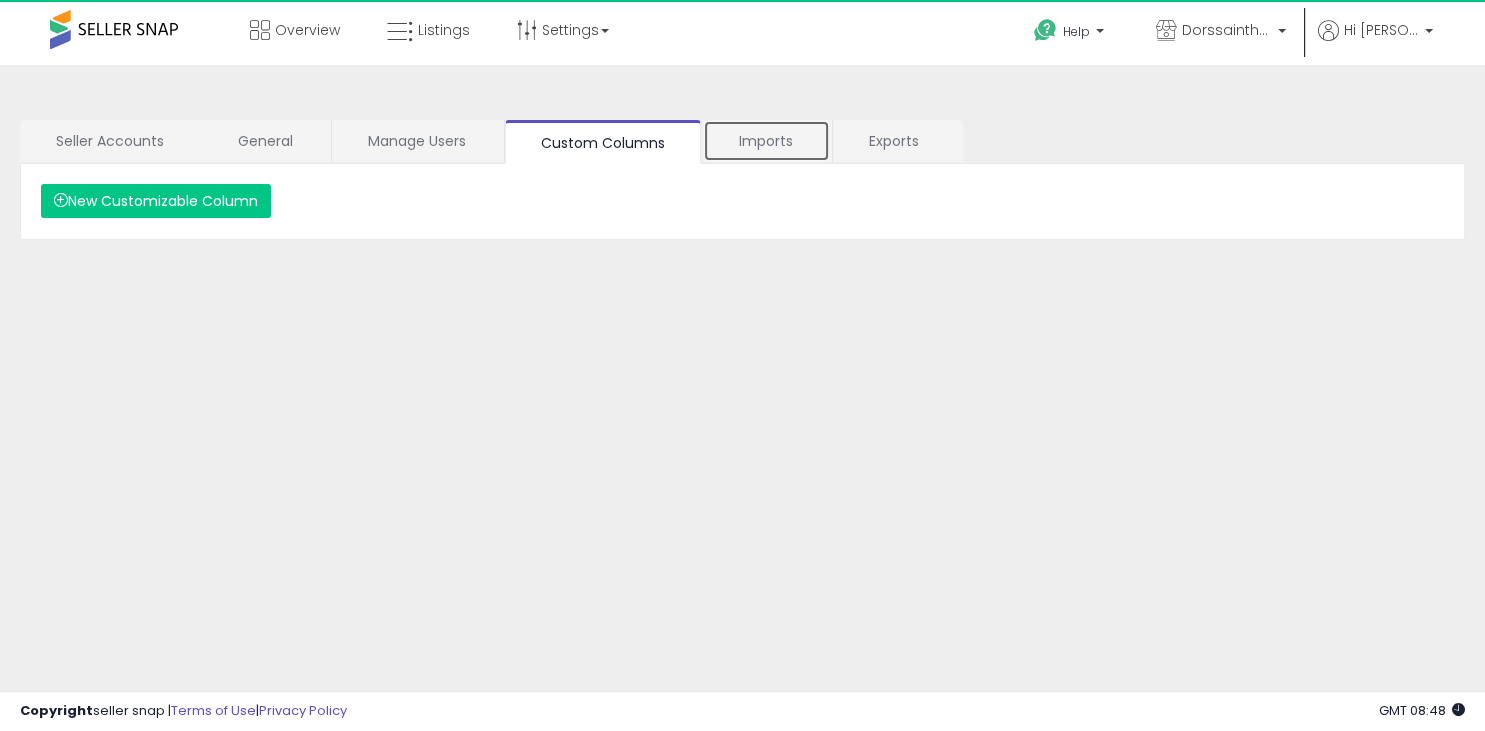 click on "Imports" at bounding box center (766, 141) 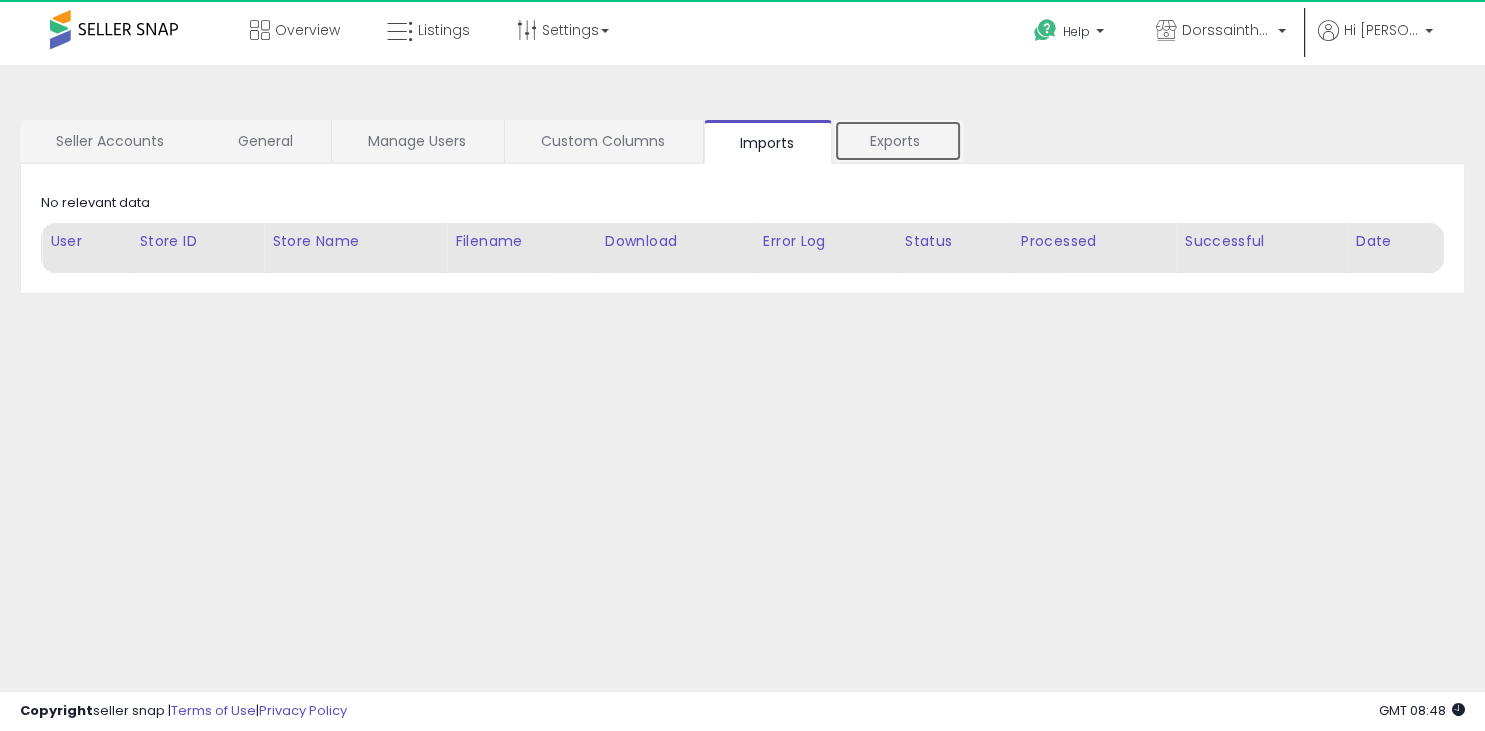 click on "Exports" at bounding box center [898, 141] 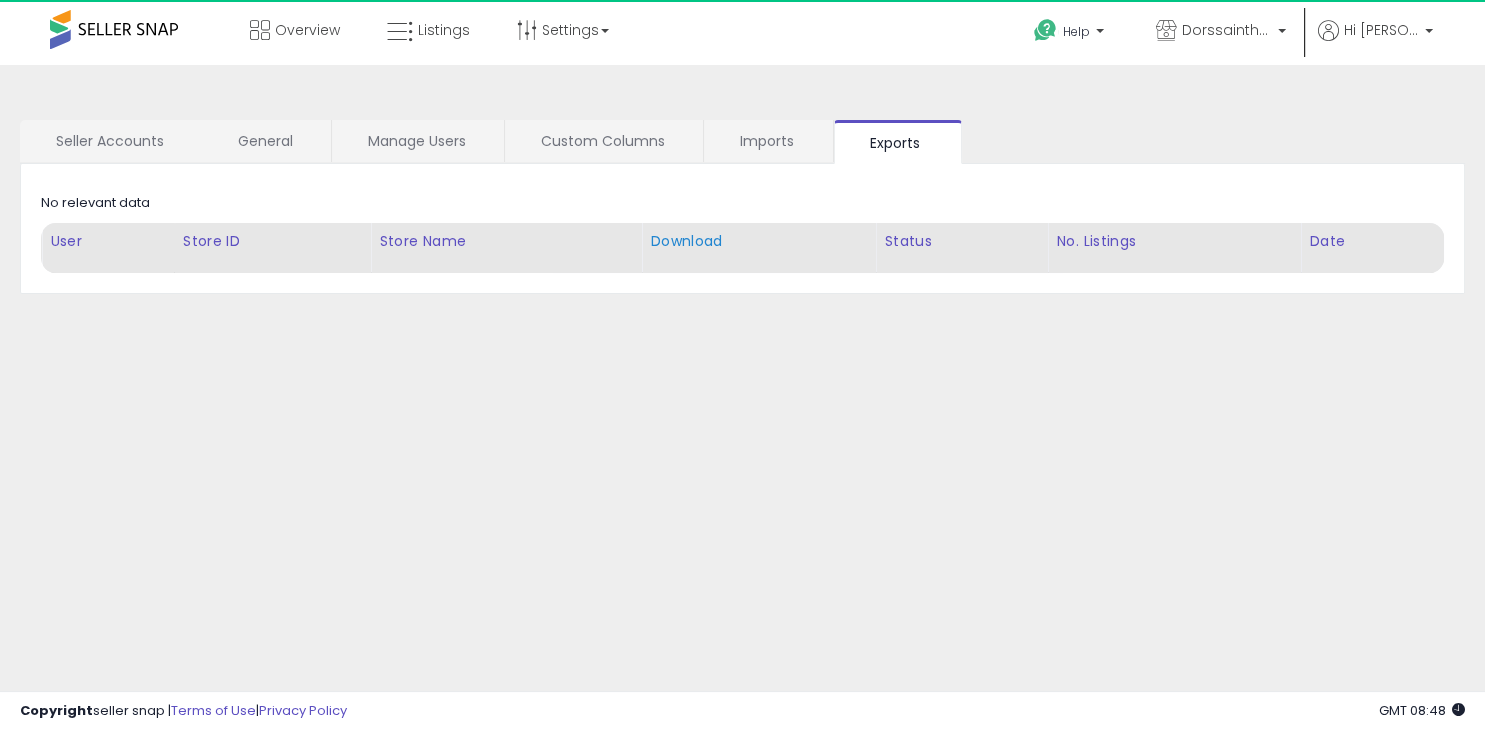 click on "Download" at bounding box center (758, 241) 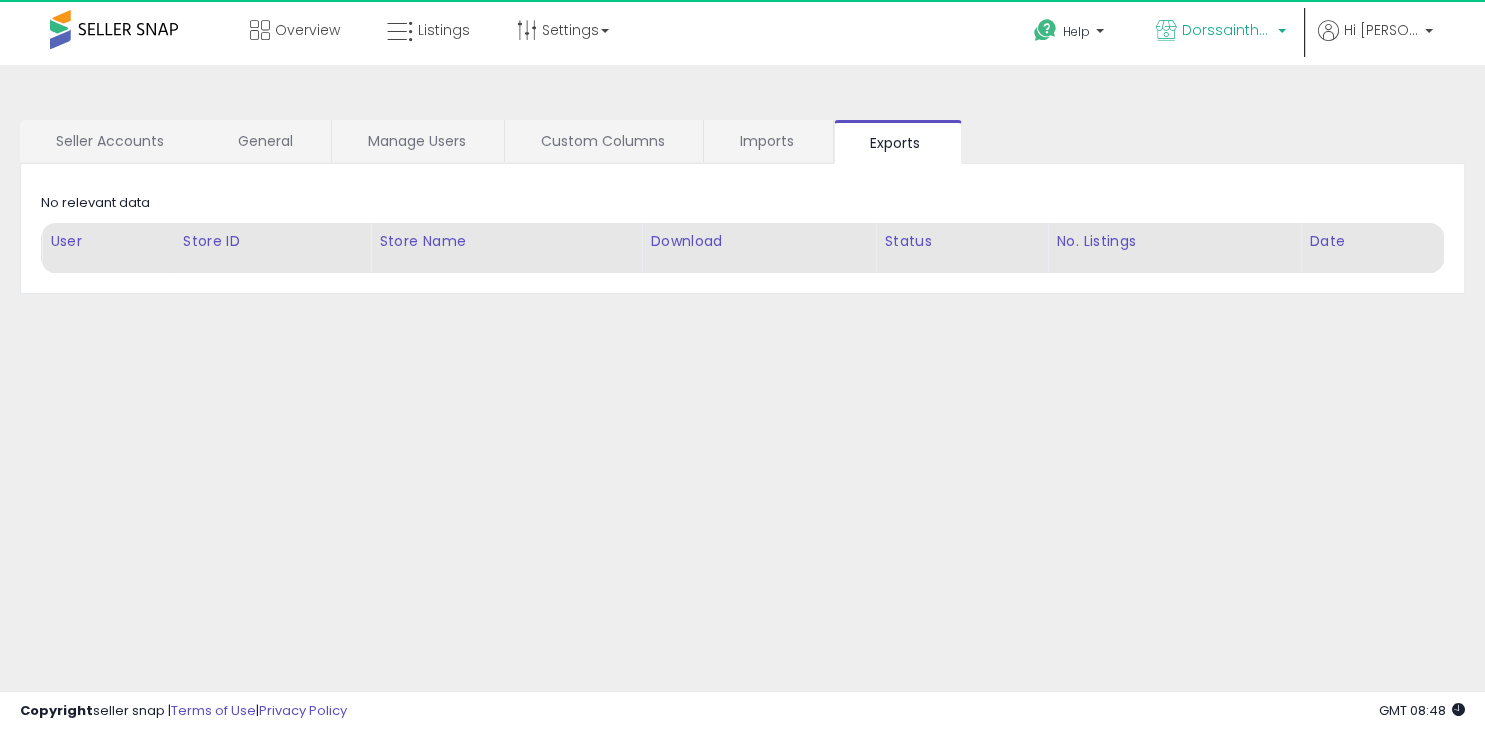 click at bounding box center (1282, 36) 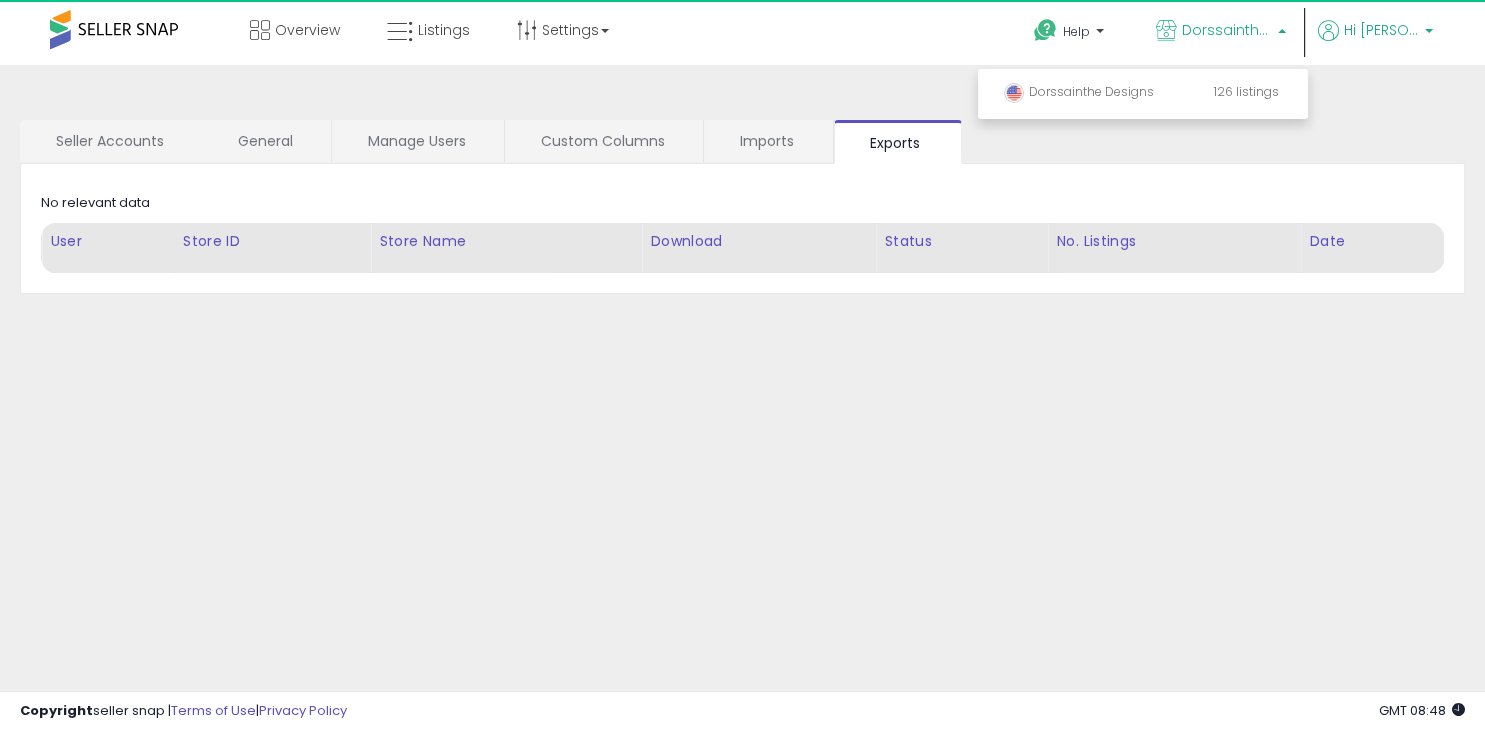 click at bounding box center (1429, 36) 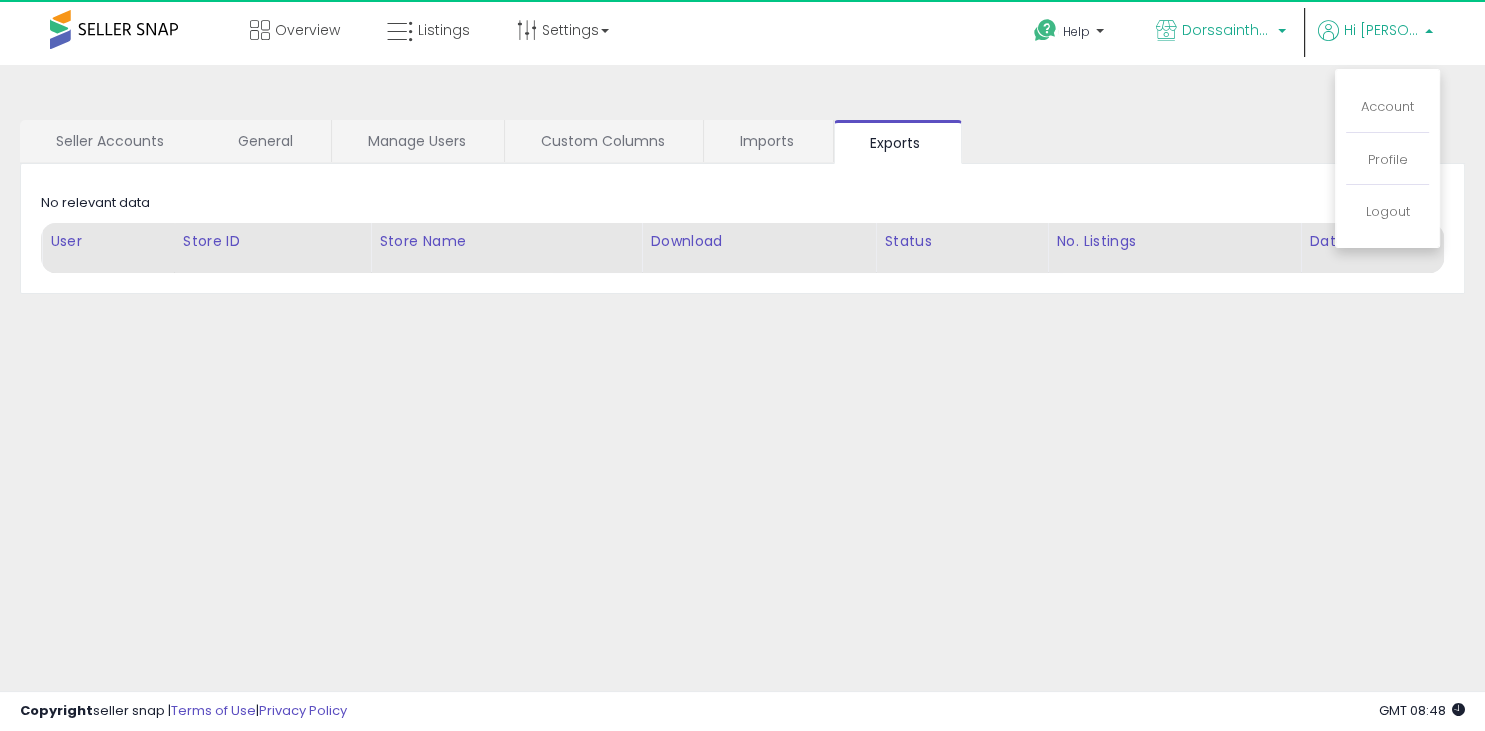 click on "Dorssainthe Designs" at bounding box center [1221, 32] 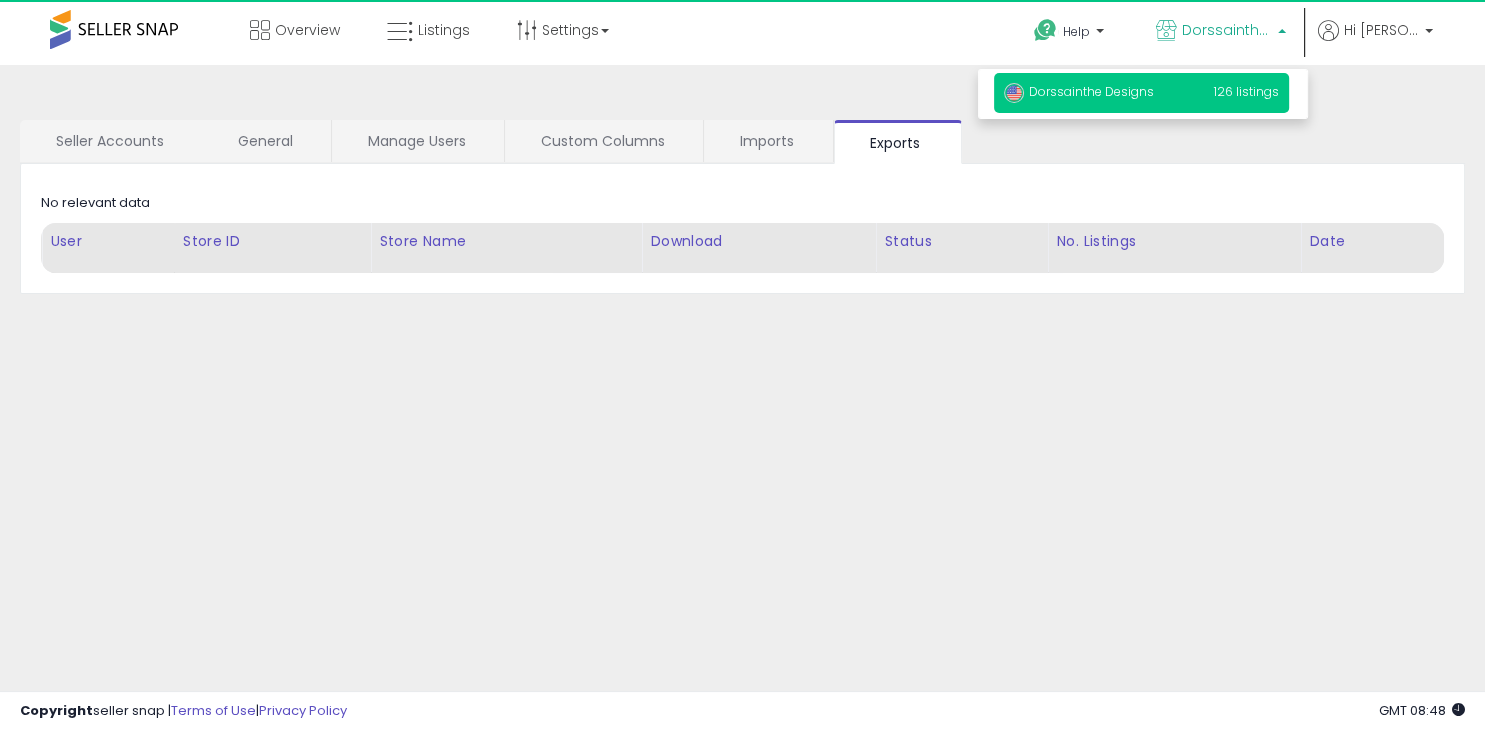 click on "Dorssainthe Designs
126
listings" at bounding box center [1141, 93] 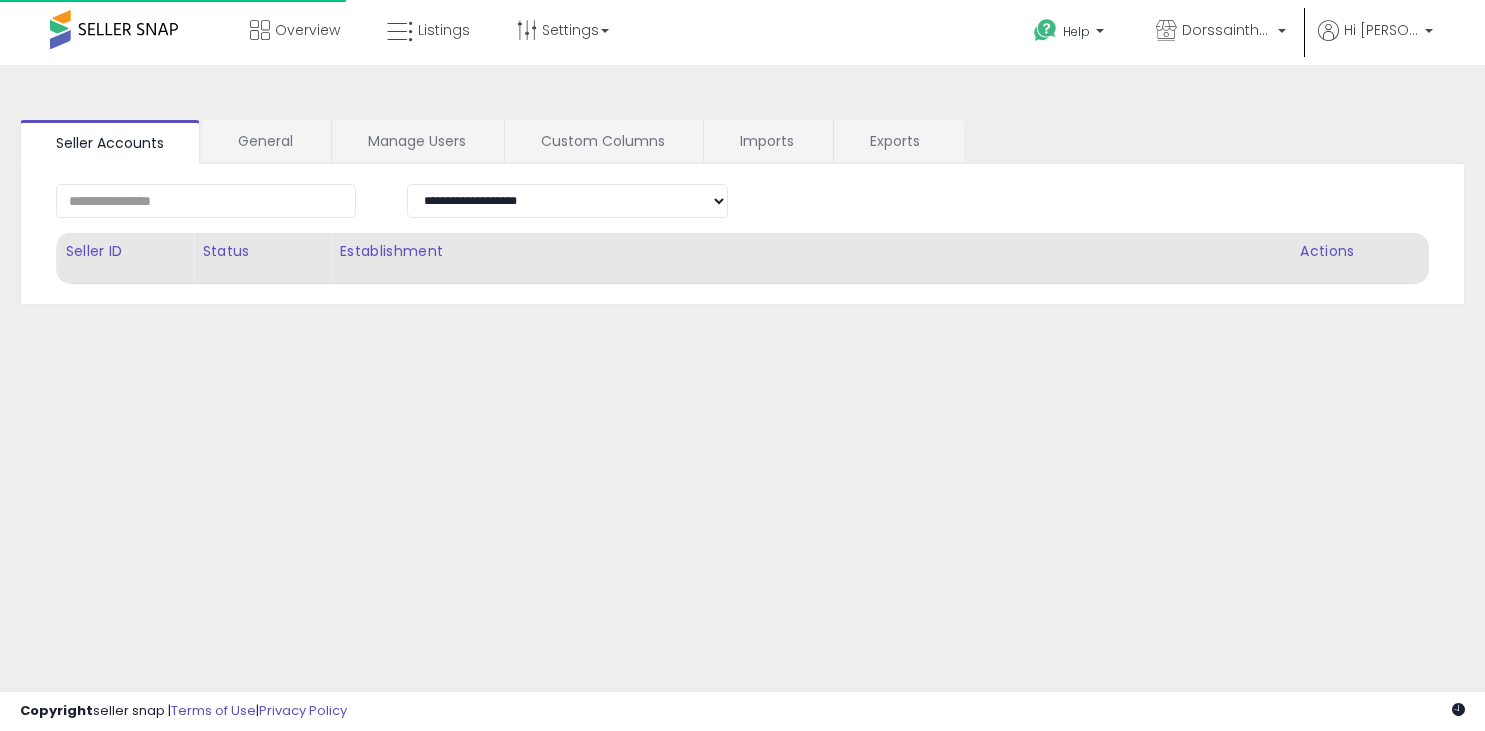 scroll, scrollTop: 0, scrollLeft: 0, axis: both 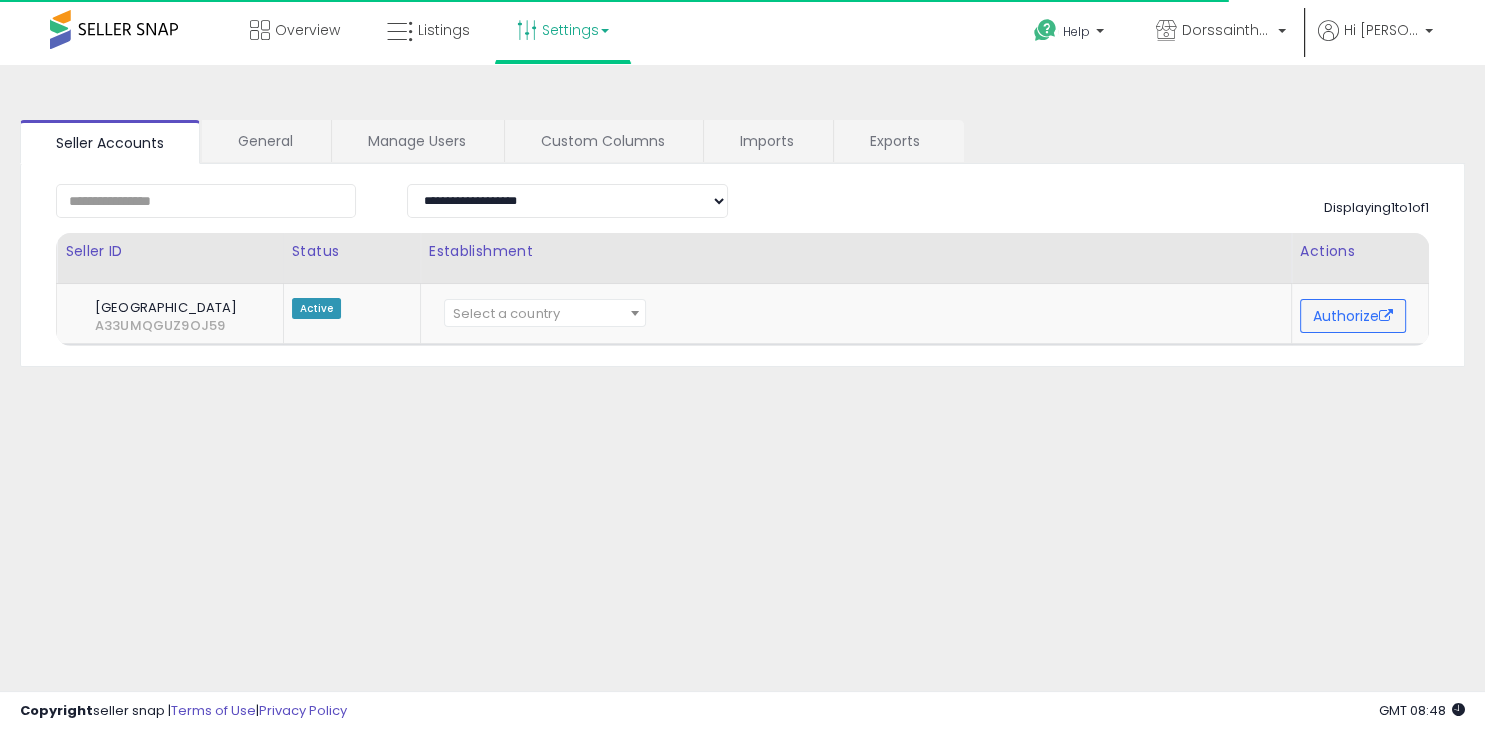 click on "Settings" at bounding box center [563, 30] 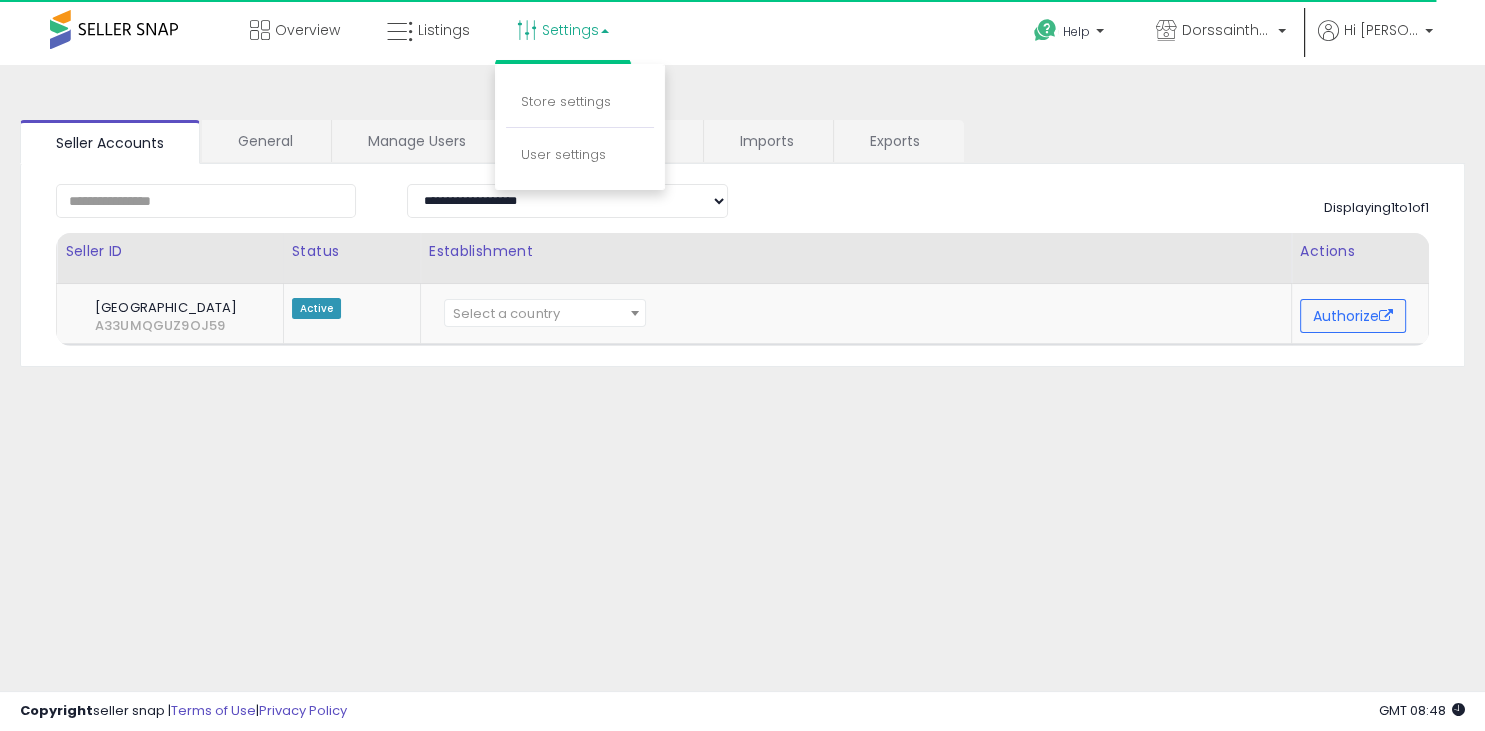 click at bounding box center [114, 29] 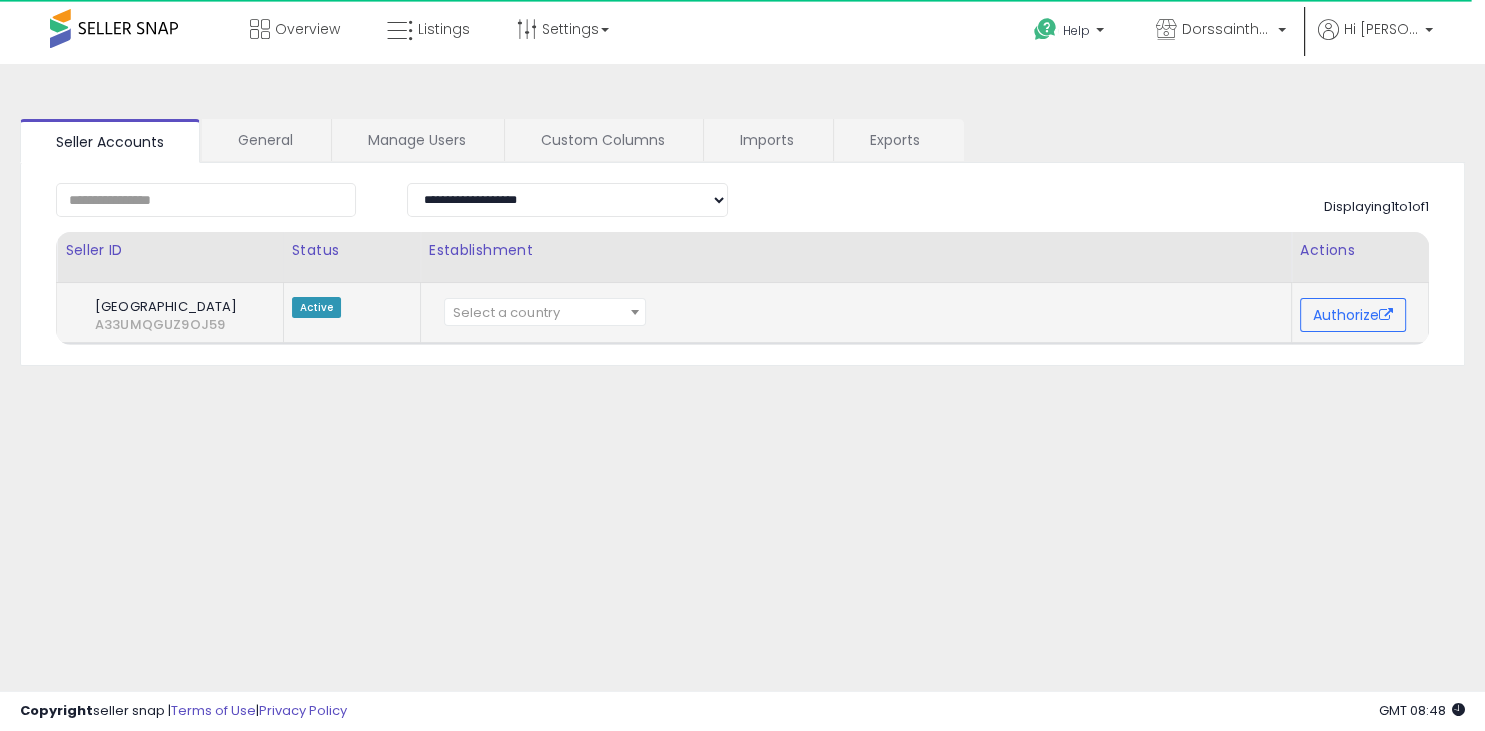 scroll, scrollTop: 0, scrollLeft: 0, axis: both 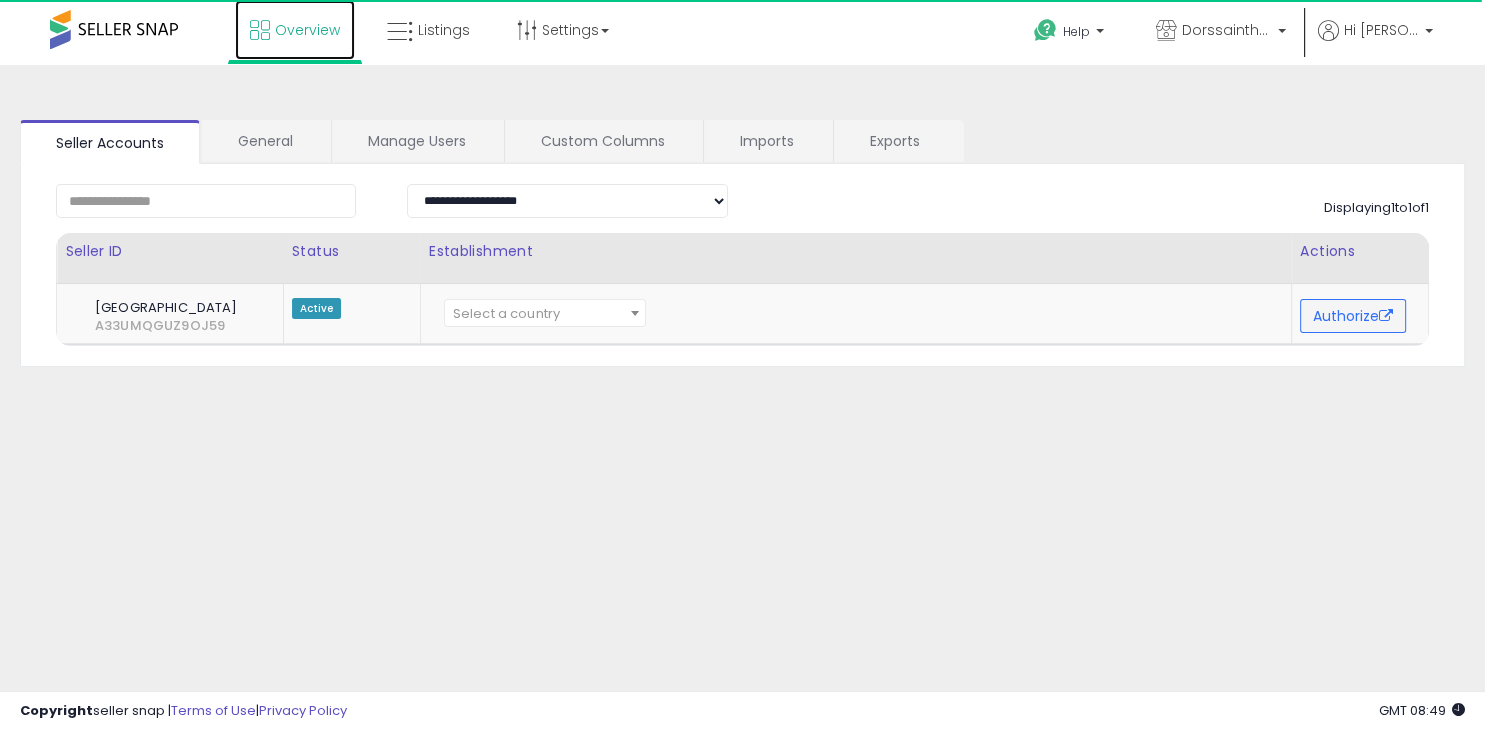 click on "Overview" at bounding box center (307, 30) 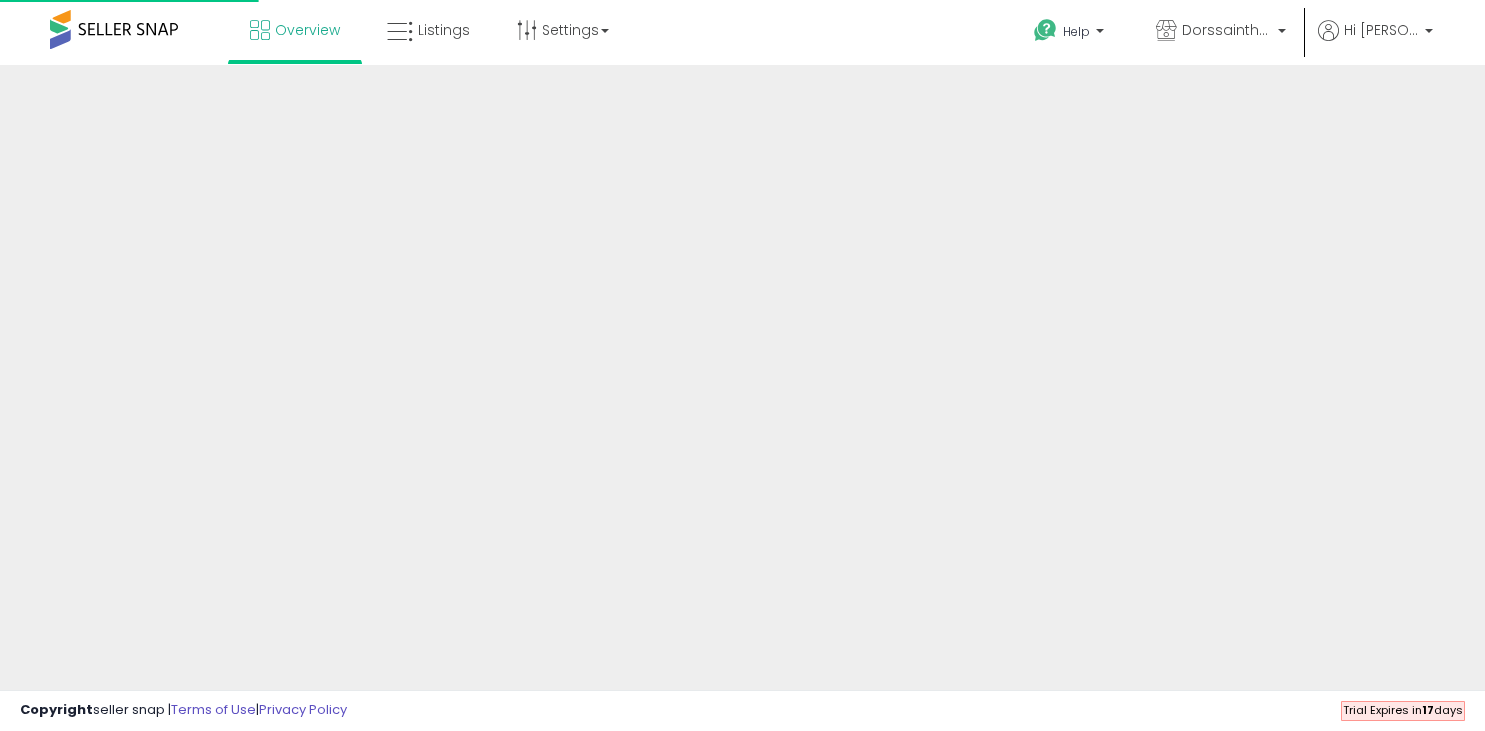 scroll, scrollTop: 0, scrollLeft: 0, axis: both 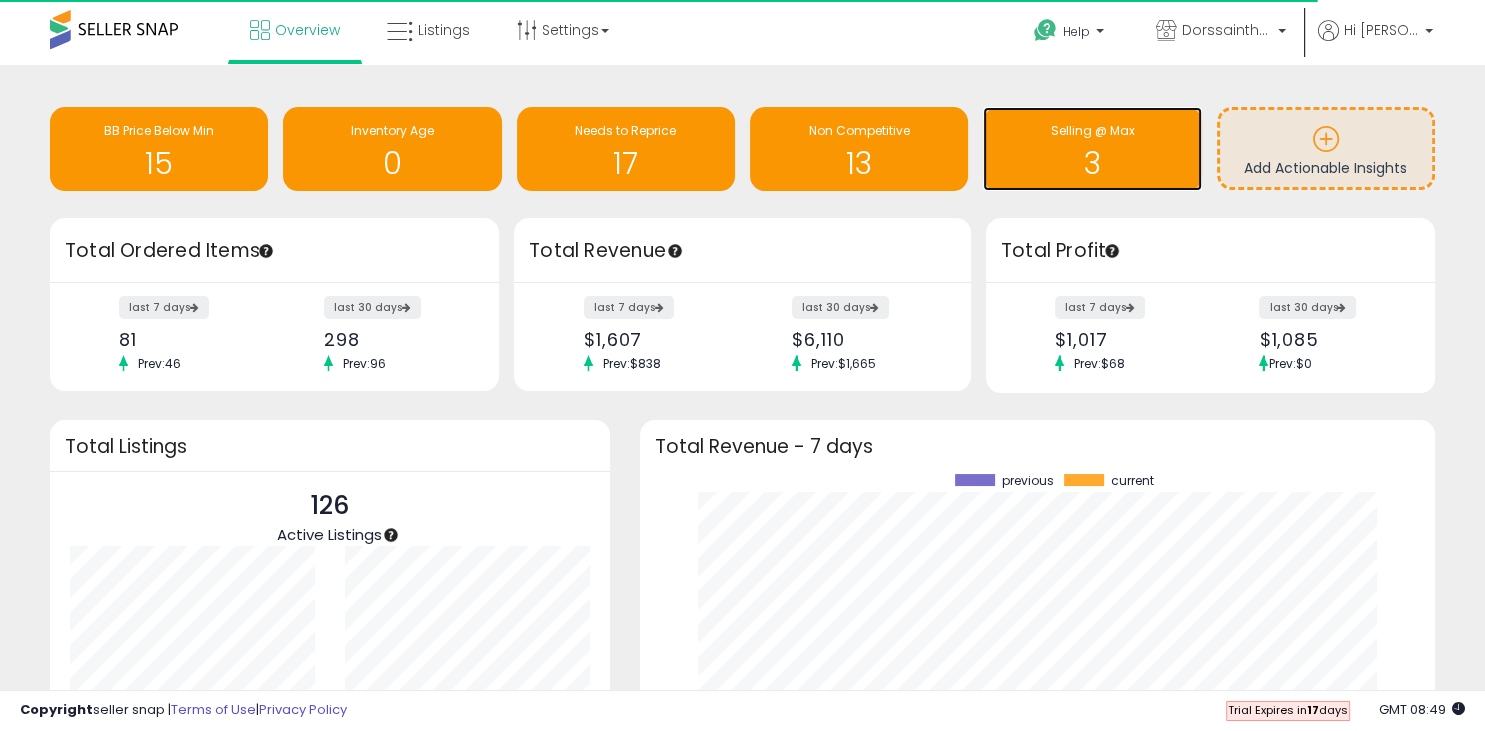 click on "3" at bounding box center [1092, 163] 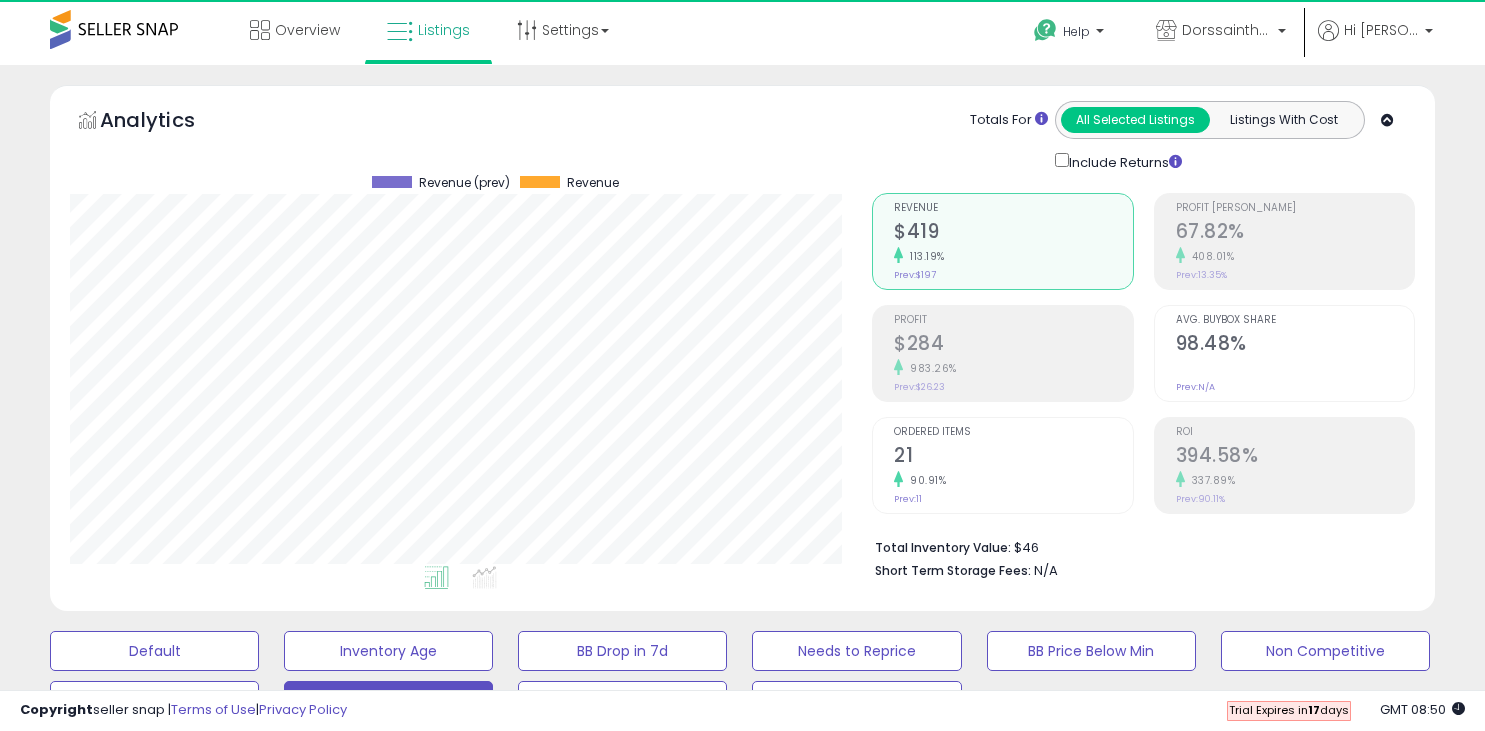 click on "Displaying 1 to 3 of 3 items
Title
Repricing" 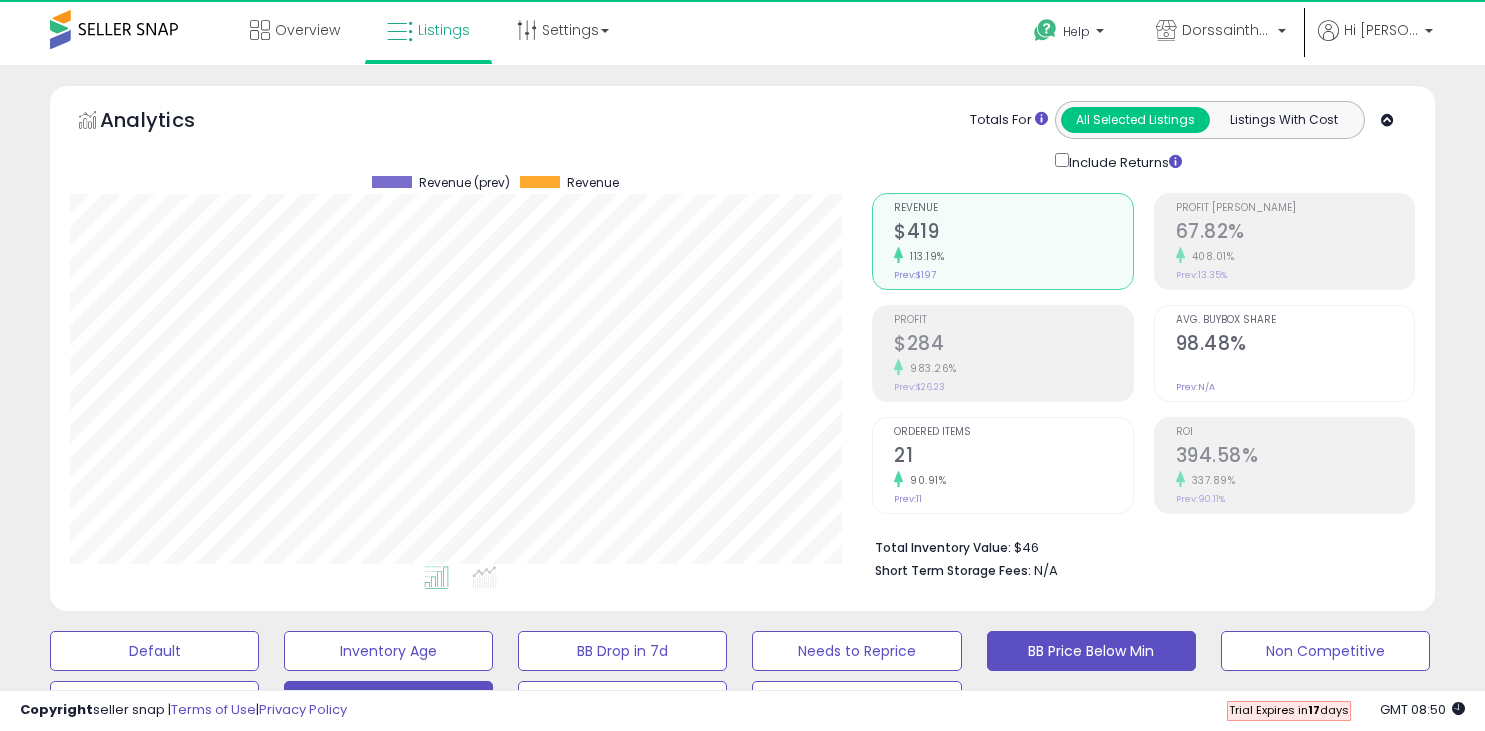 click on "BB Price Below Min" at bounding box center (154, 651) 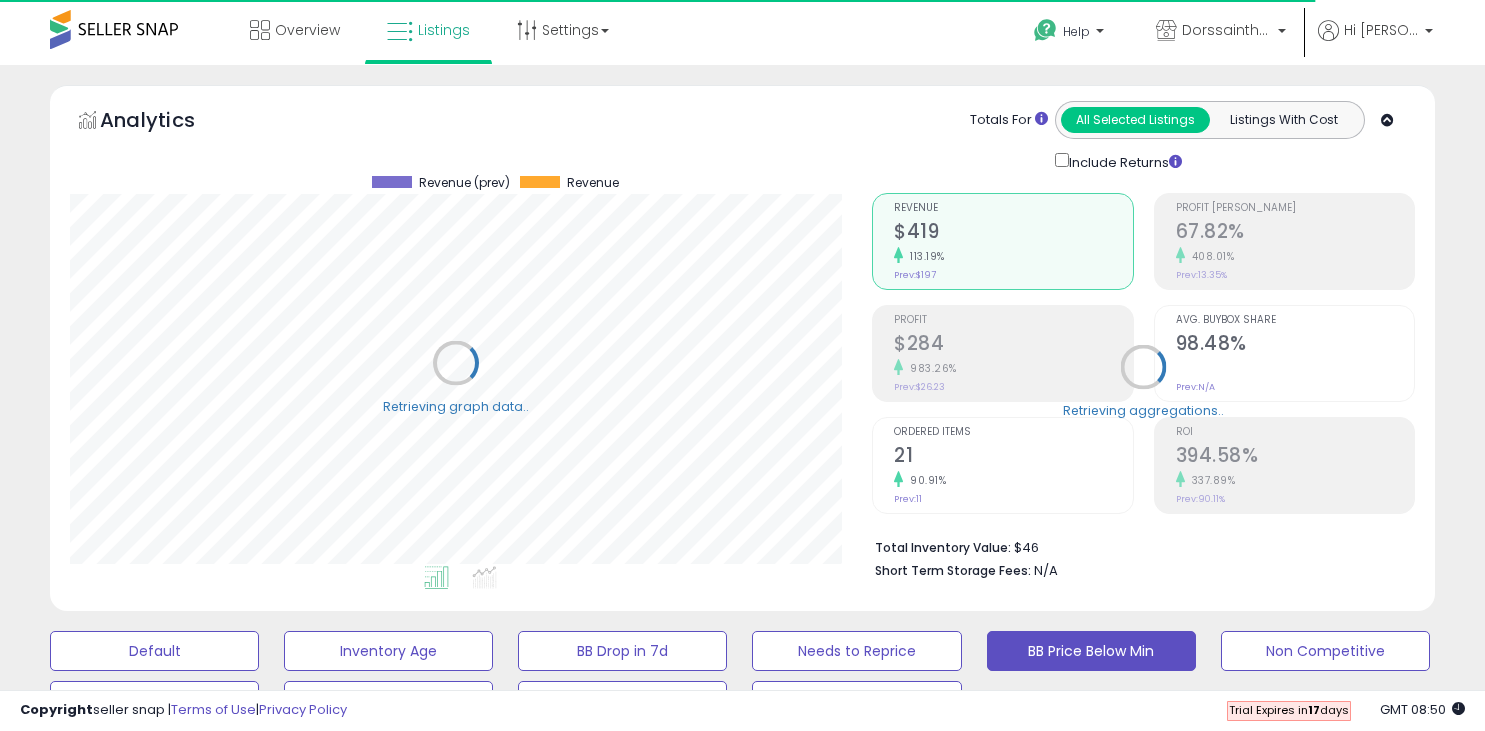 select on "**" 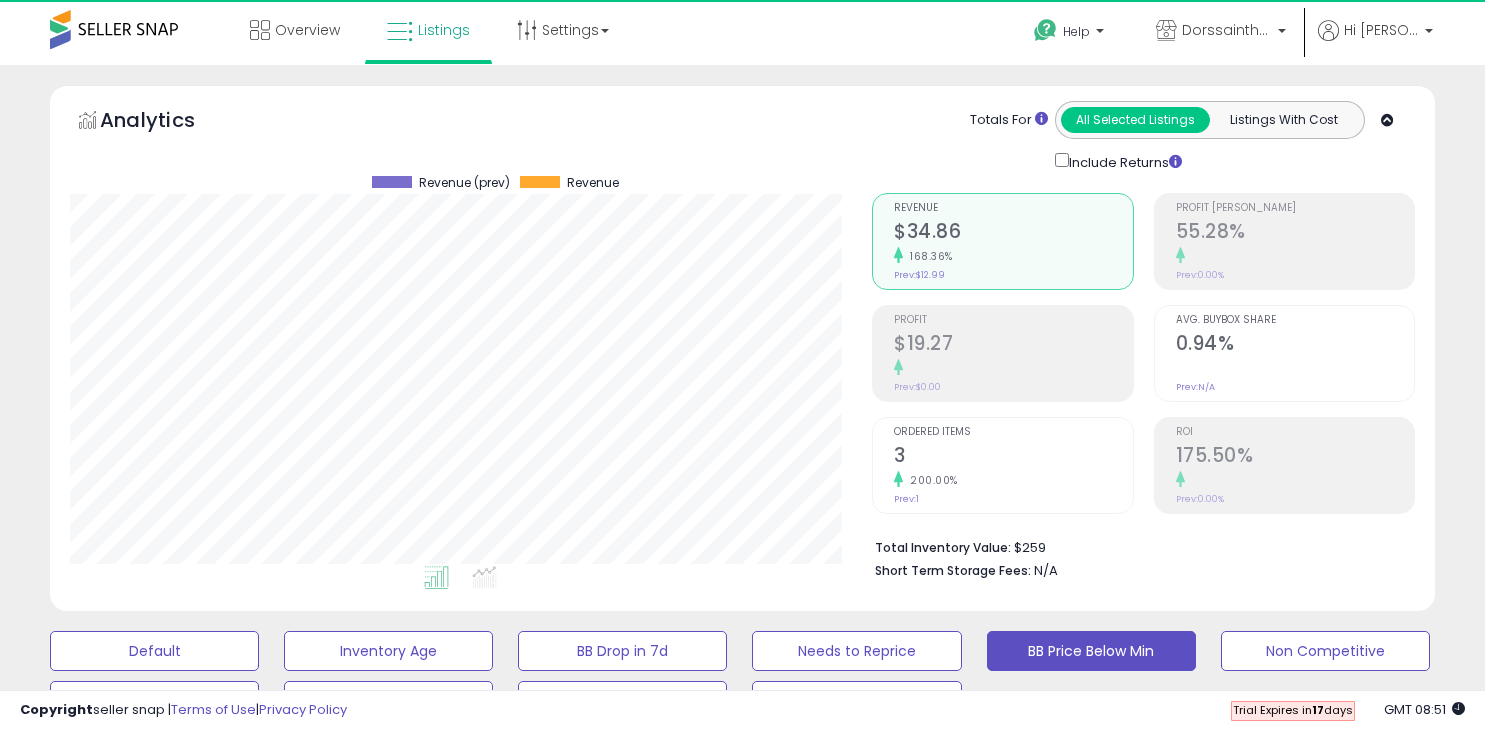 click on "B07ZNTRND9" at bounding box center [205, 1183] 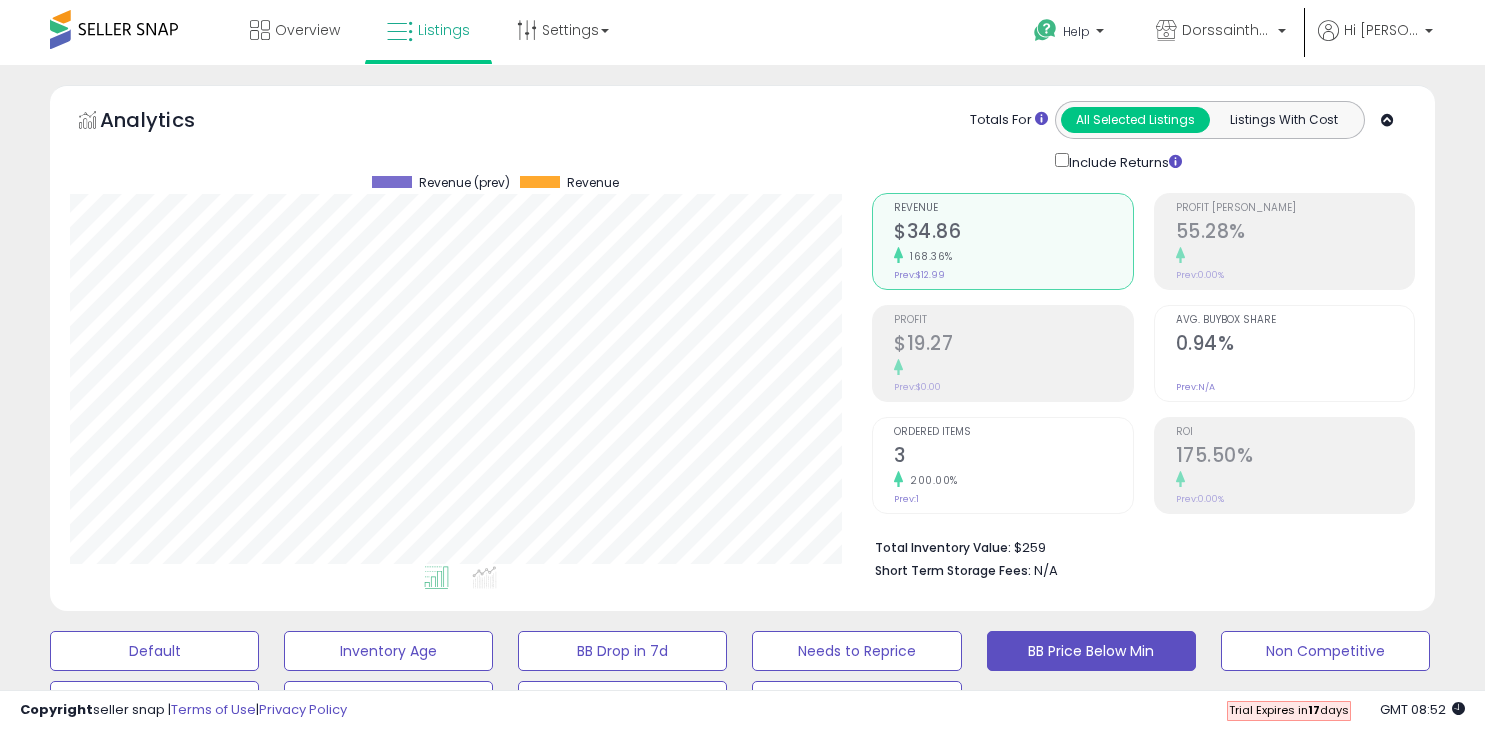 click on "Min:  66.05 %   348.38%  Markup (ROI) Max:  71.42 %   525.66%  Markup (ROI)" 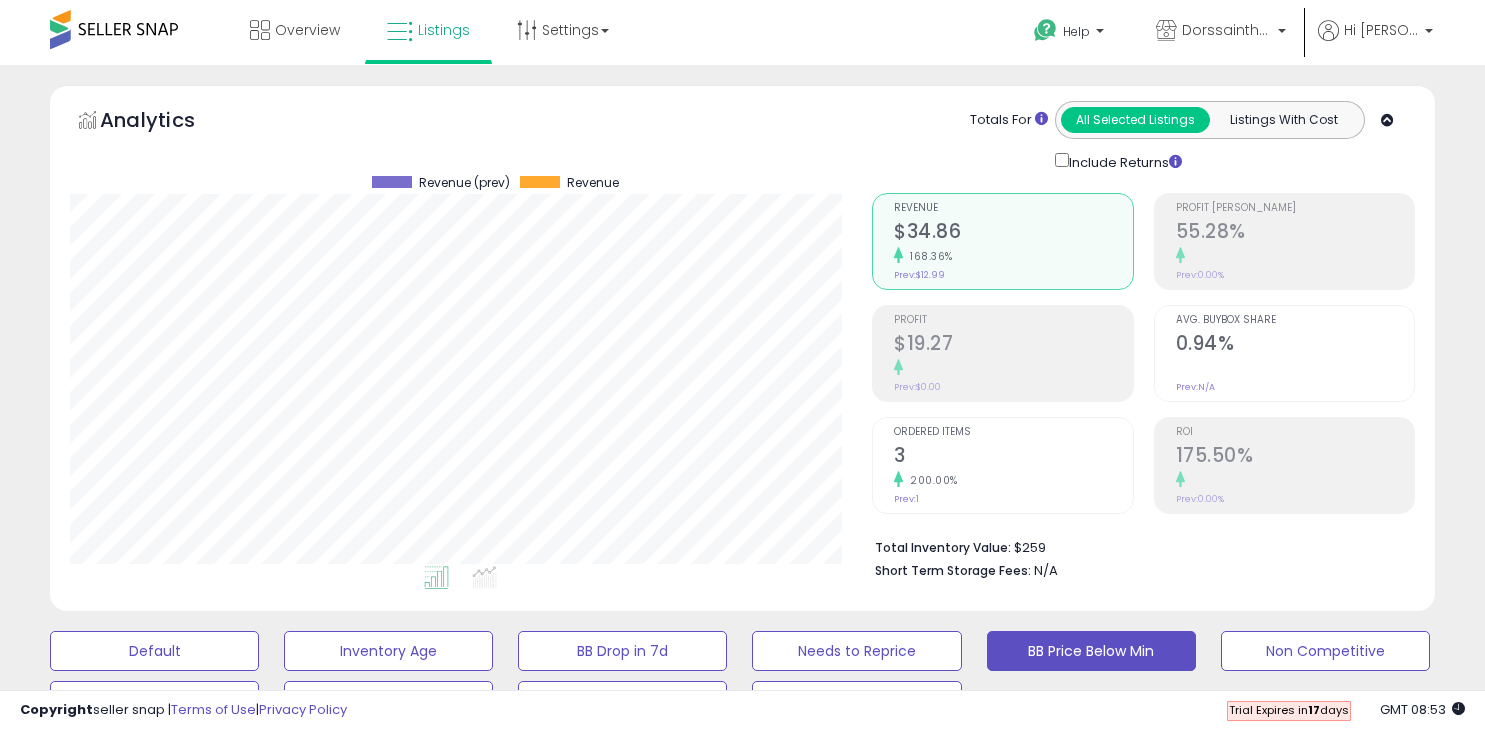 click on "Min:  66.27 %   353.51%  Markup (ROI) Max:  70.03 %   467.22%  Markup (ROI)" 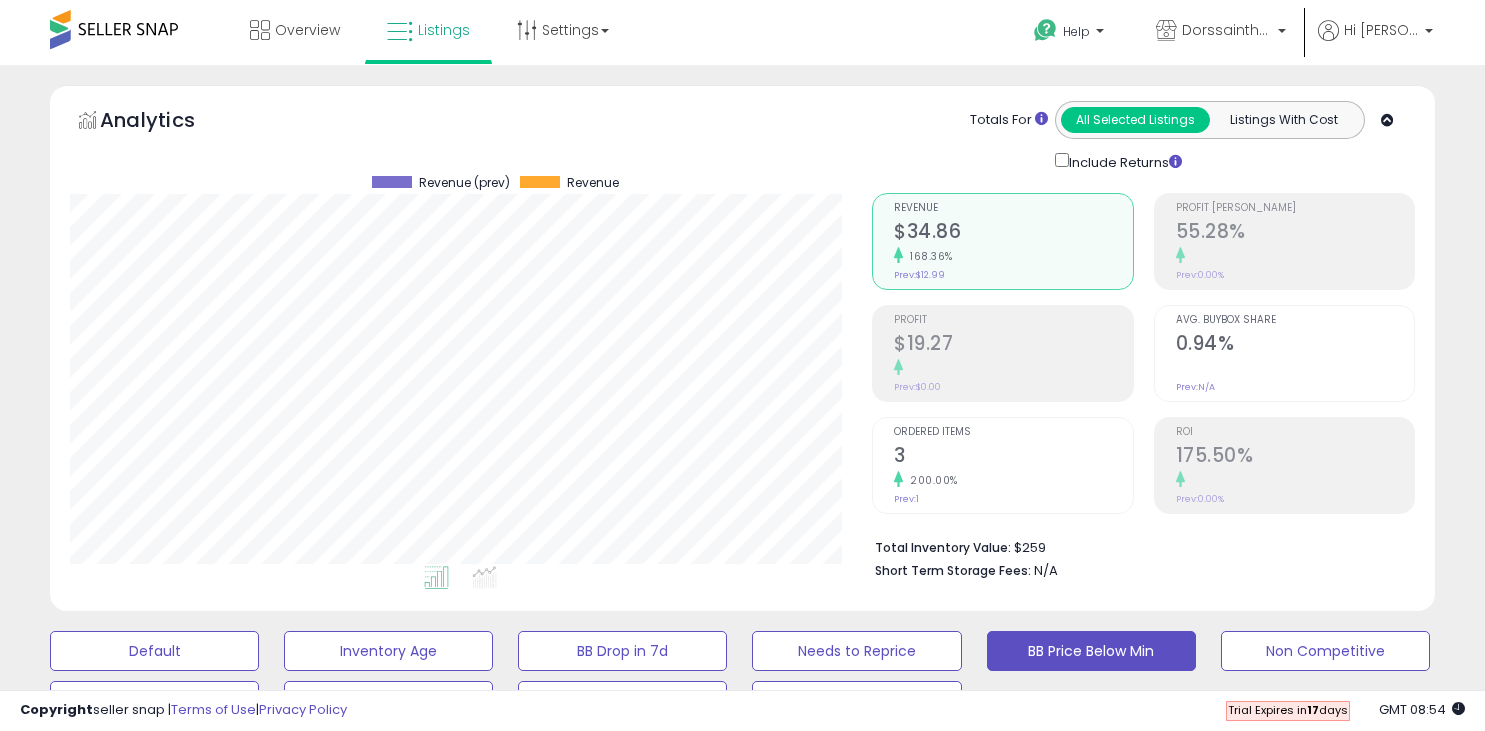 click on "24.95" at bounding box center (834, 1075) 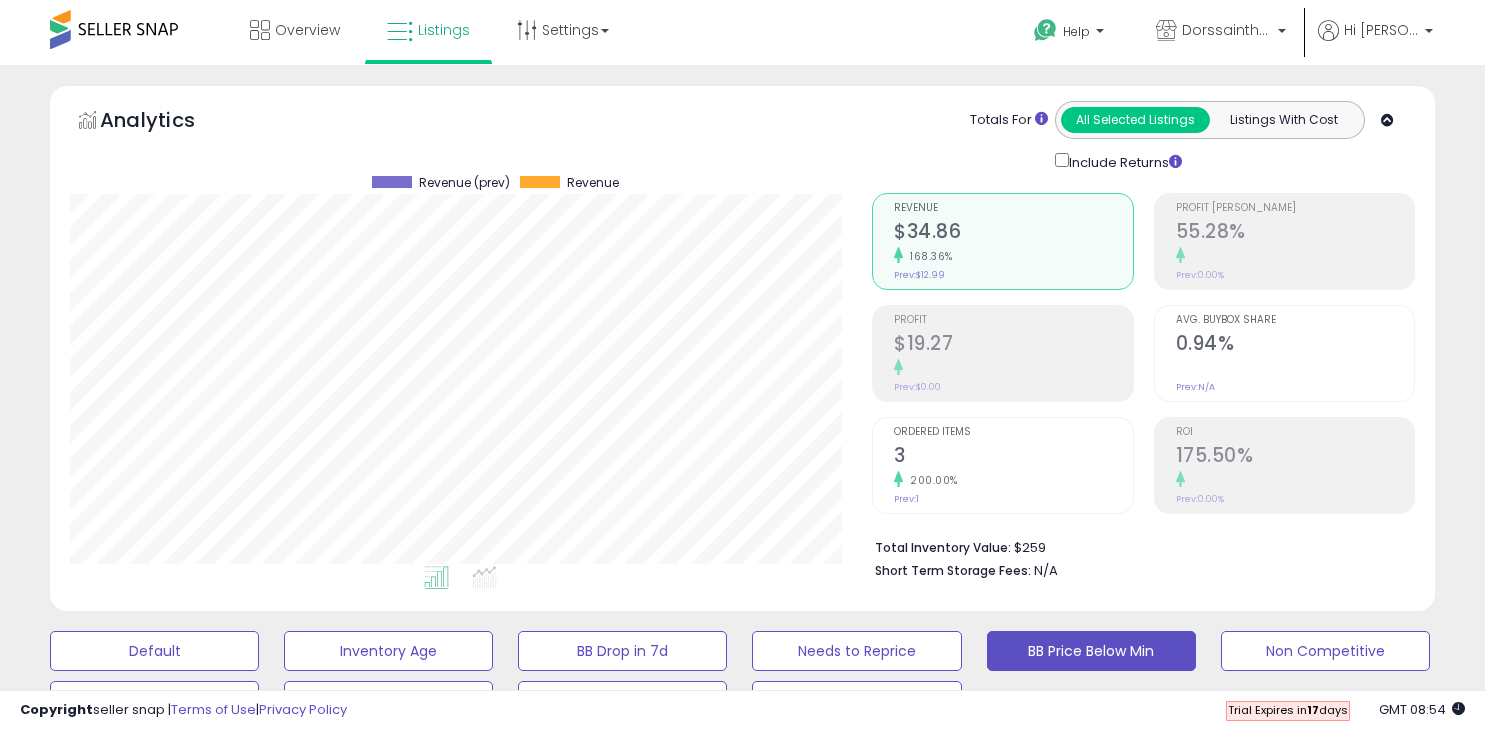 click at bounding box center [883, 1026] 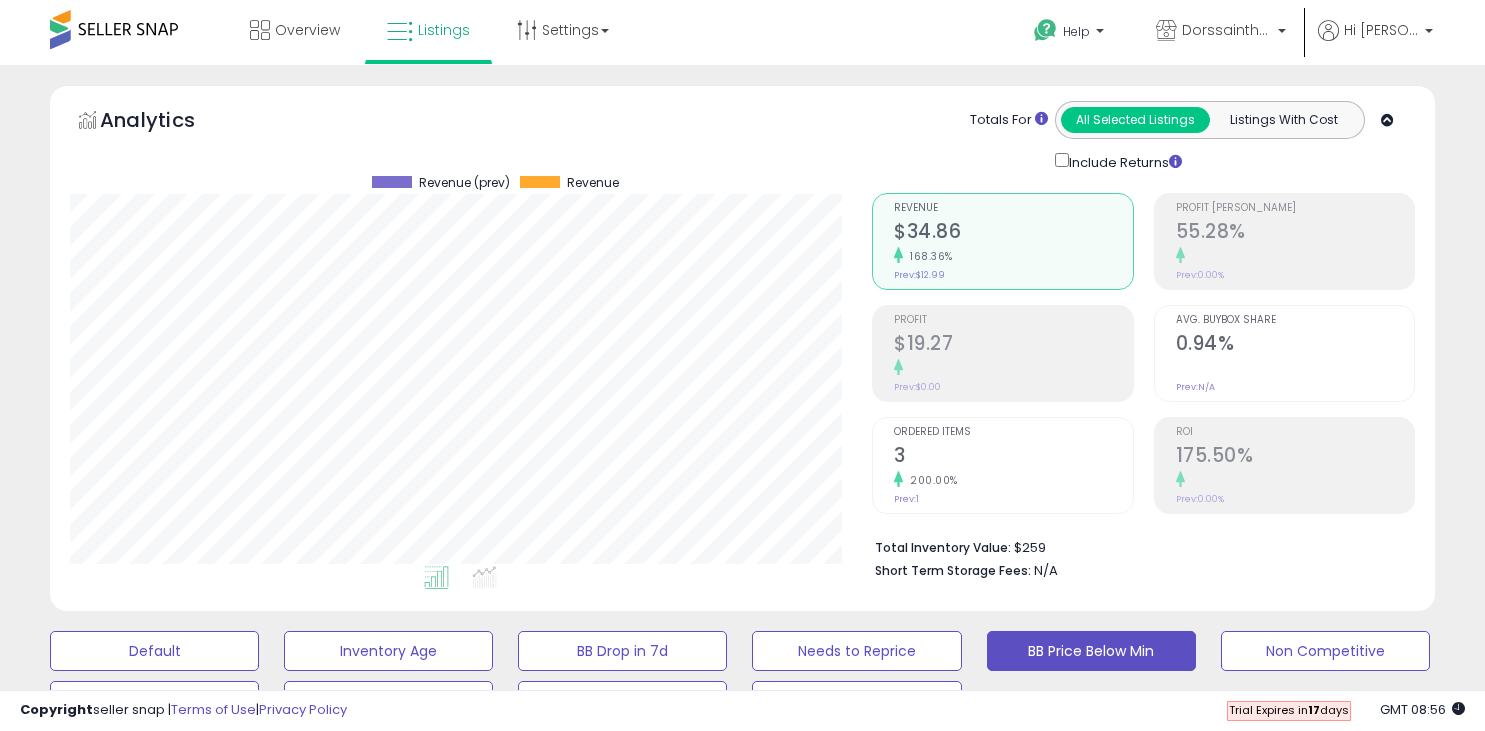 click on "9.77" at bounding box center (711, 1075) 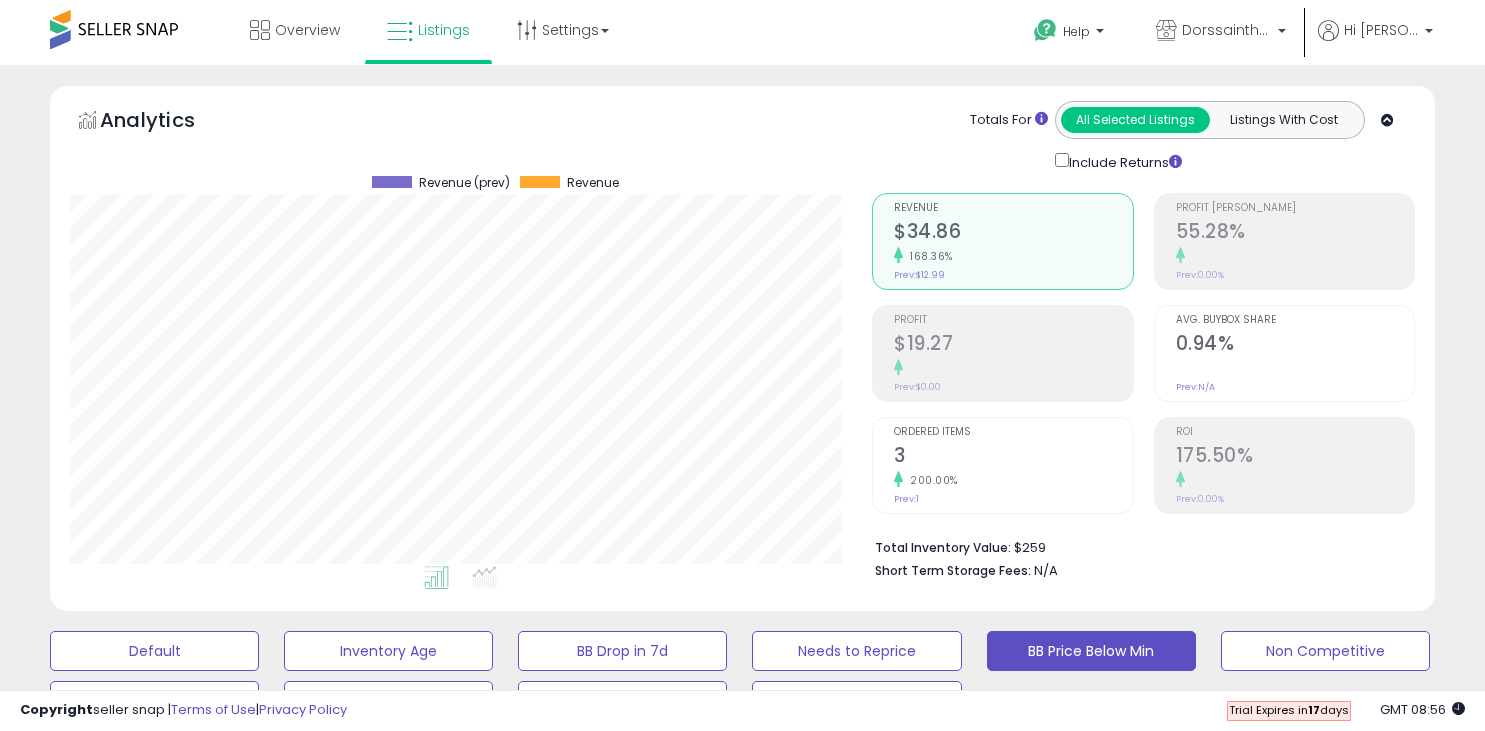 type on "*" 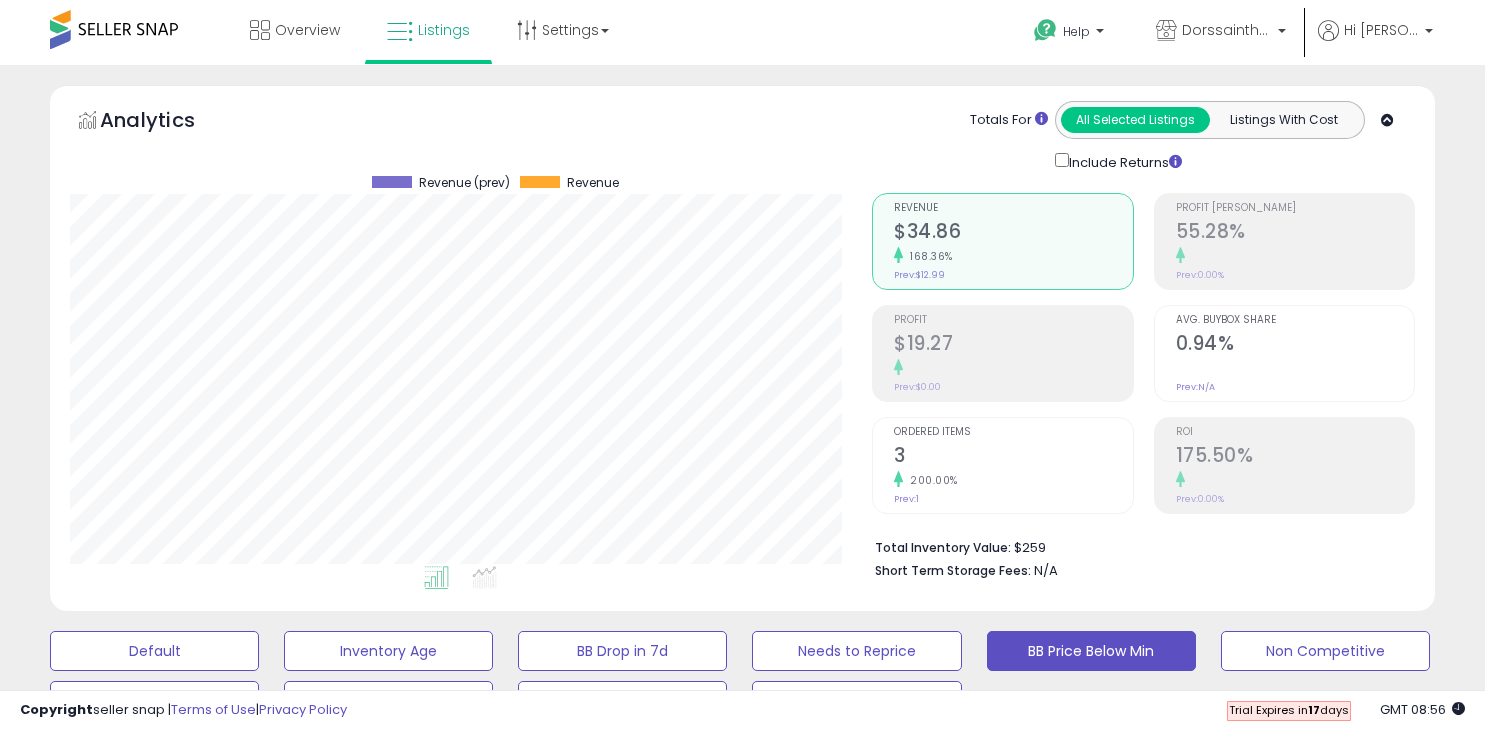 click at bounding box center (759, 1743) 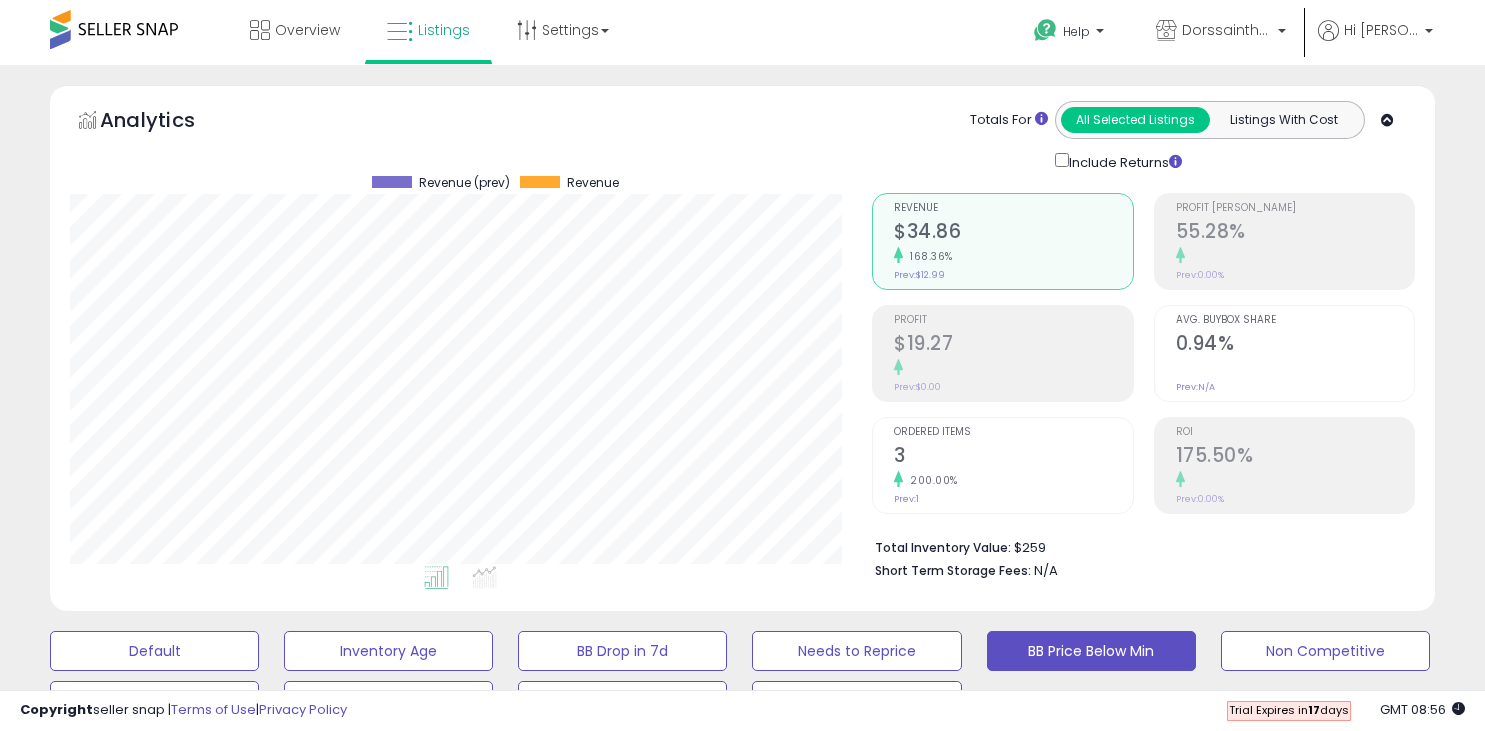click at bounding box center [761, 2053] 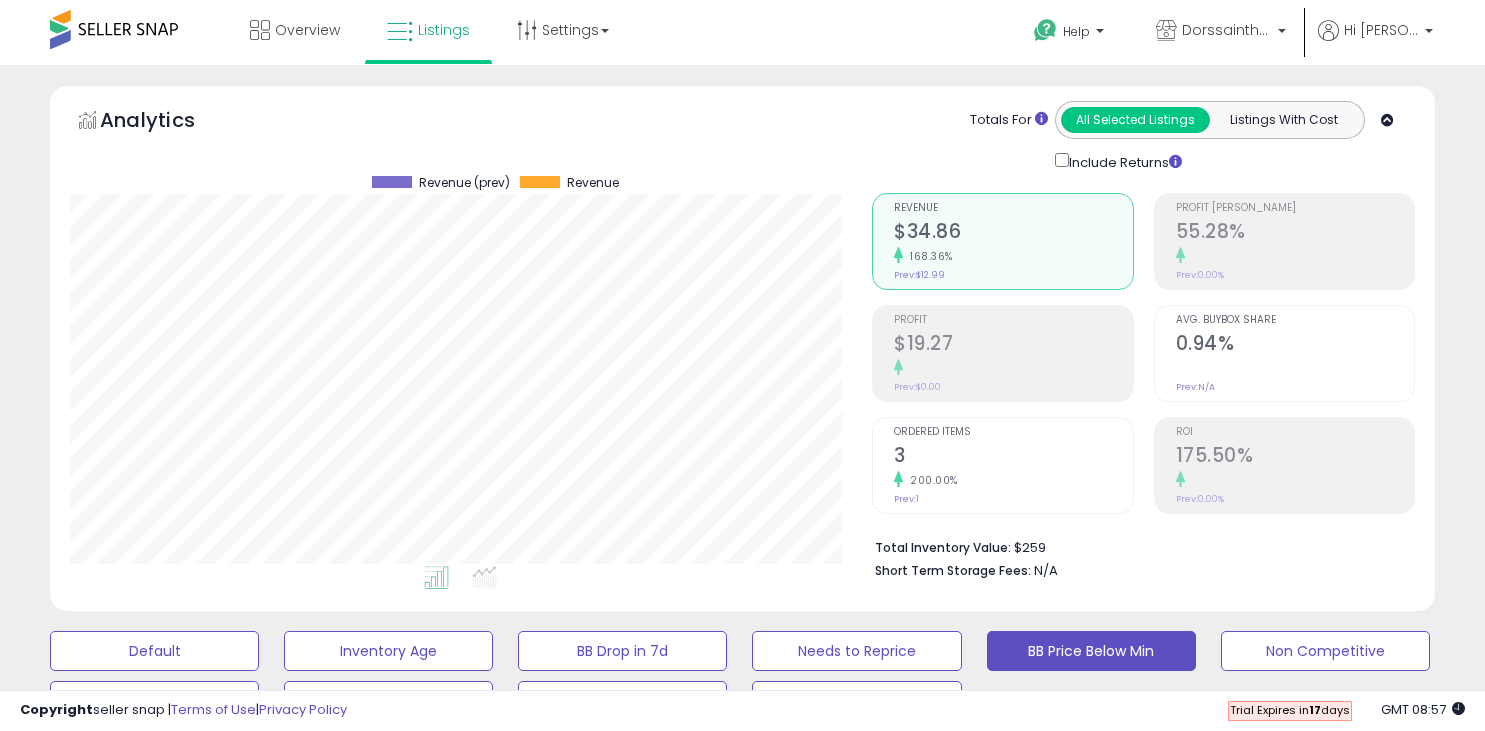 click on "40.99" at bounding box center (832, 1075) 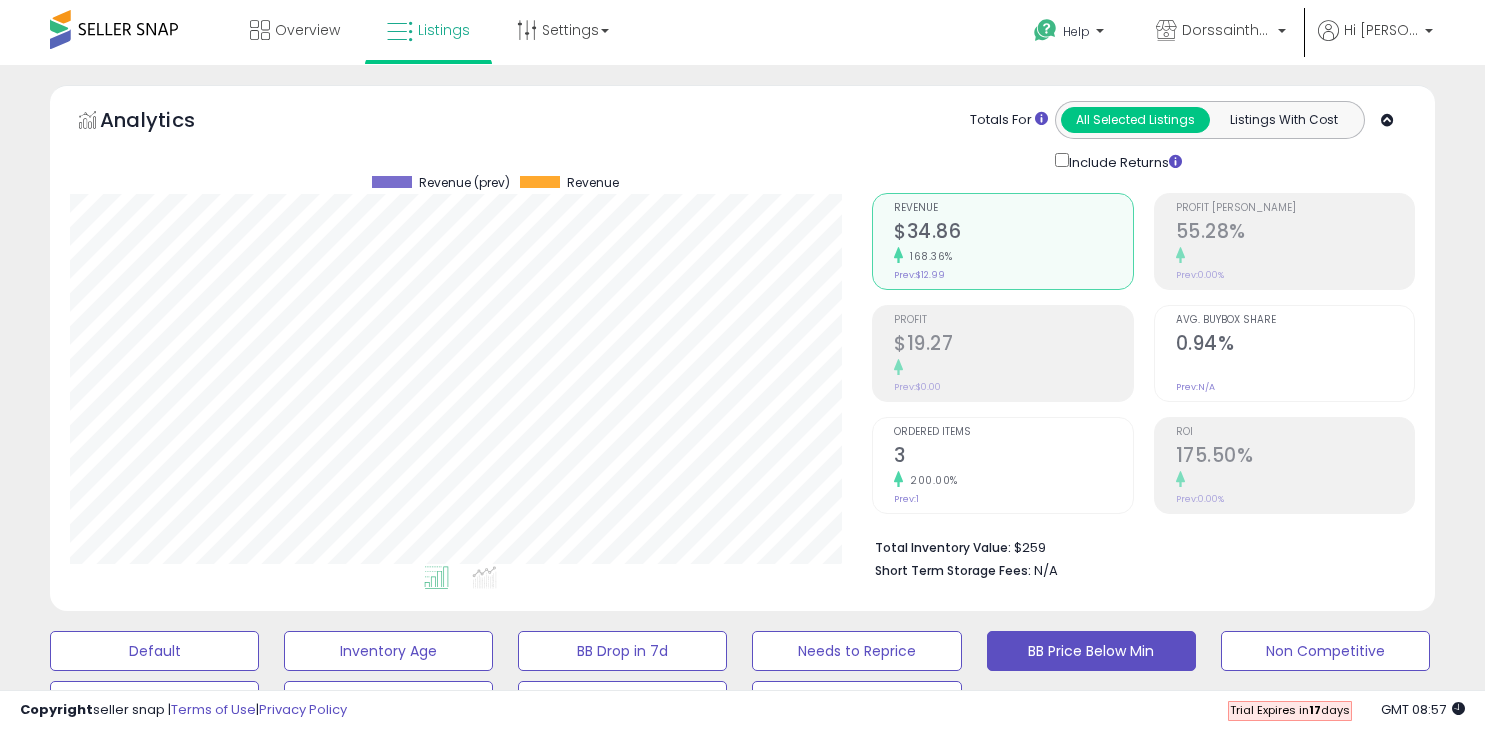 click at bounding box center [884, 2678] 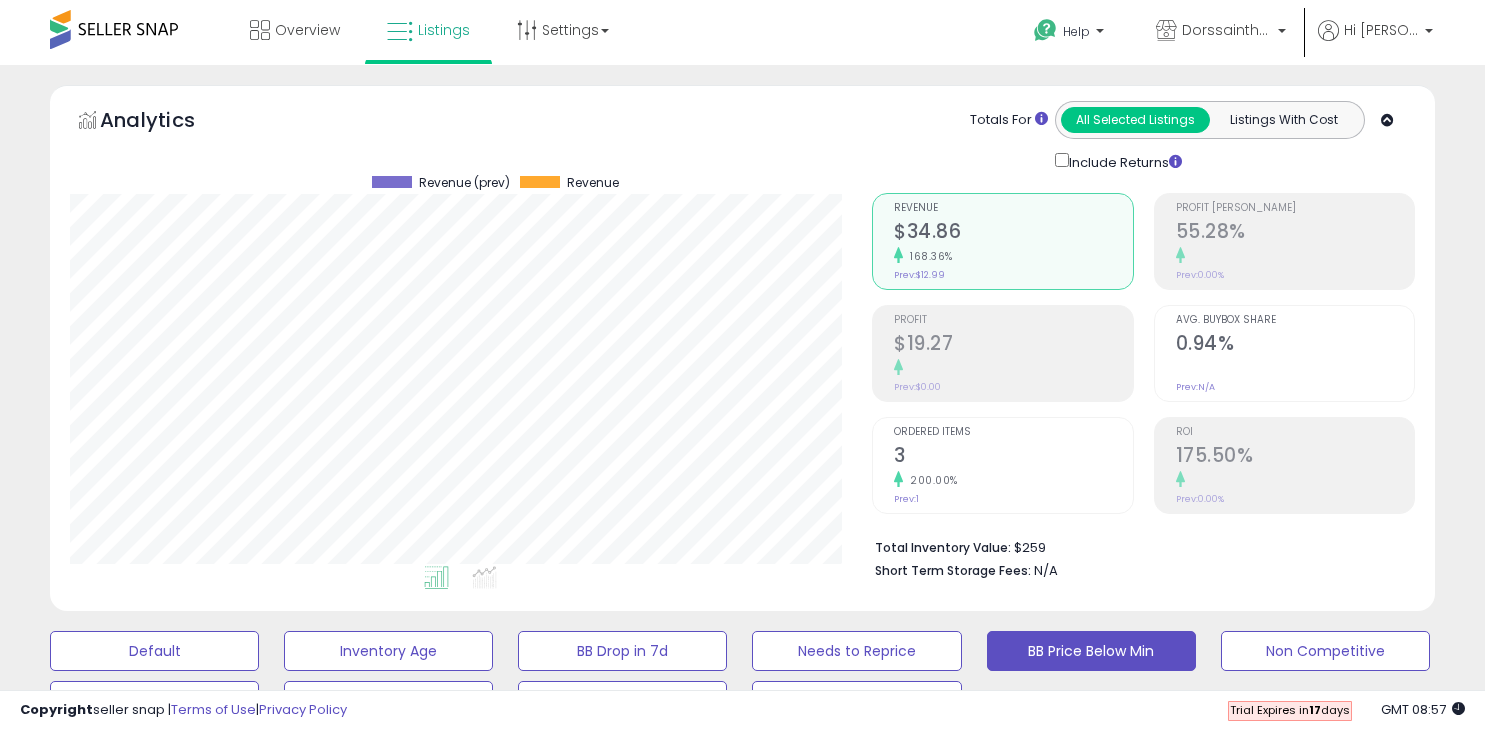 click on "14.95" at bounding box center [832, 1075] 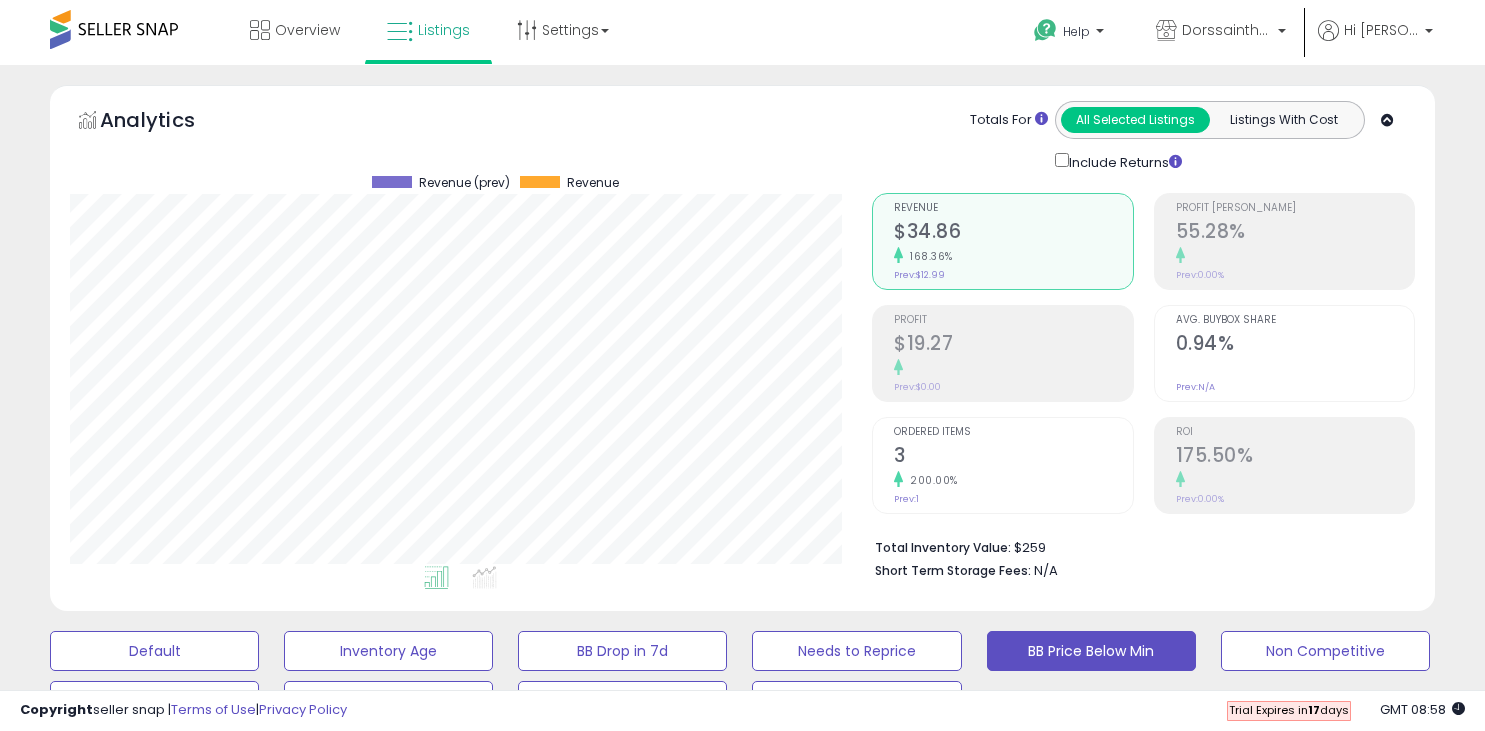 click at bounding box center (882, 3044) 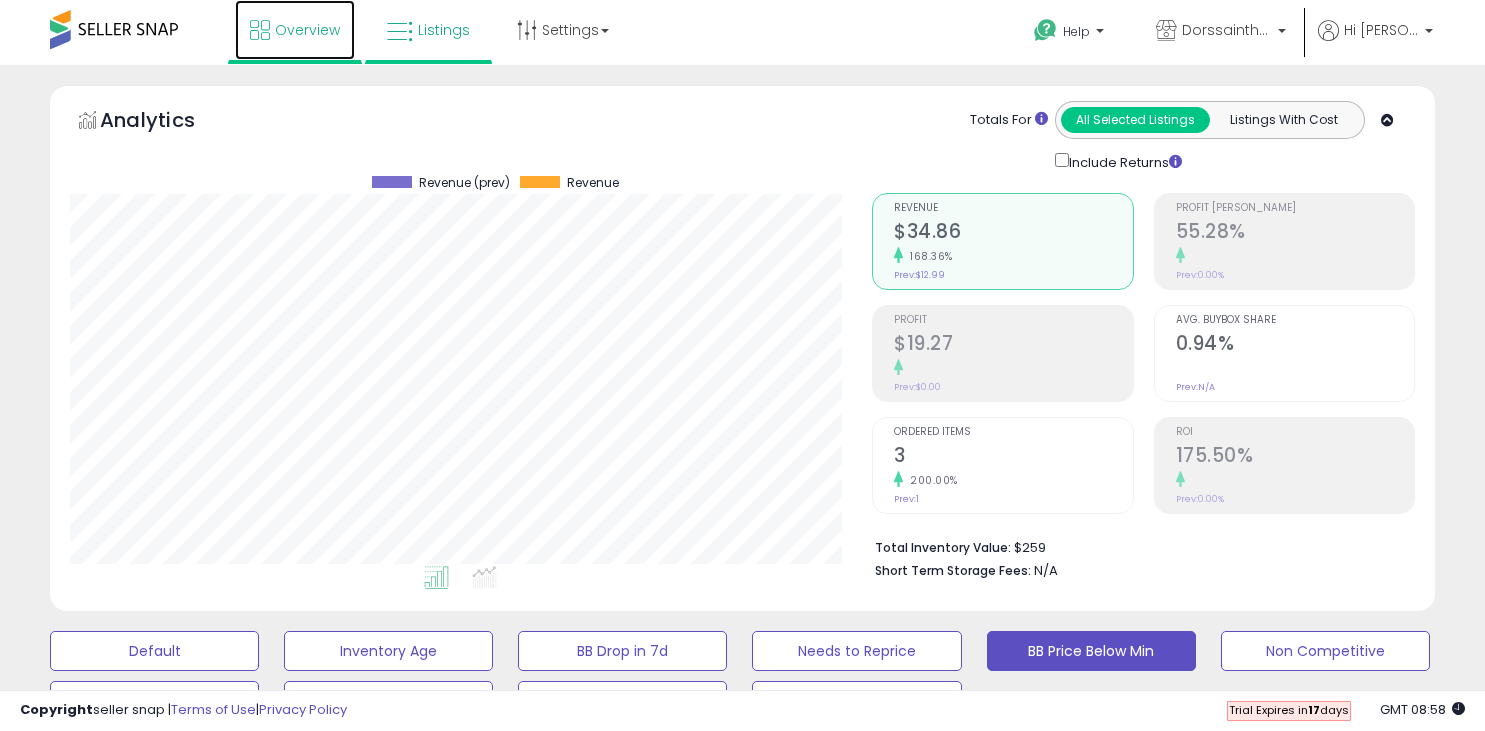 click on "Overview" at bounding box center [307, 30] 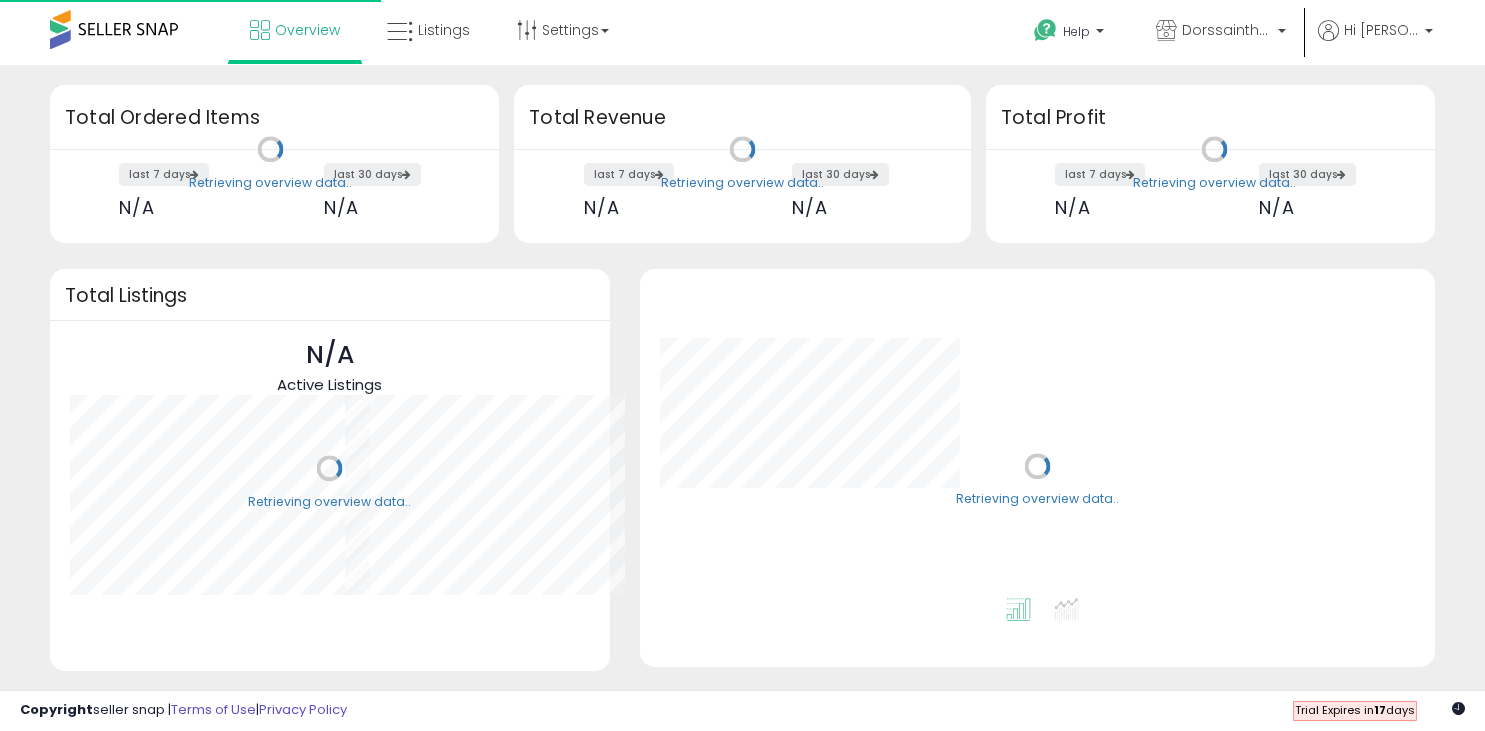 scroll, scrollTop: 0, scrollLeft: 0, axis: both 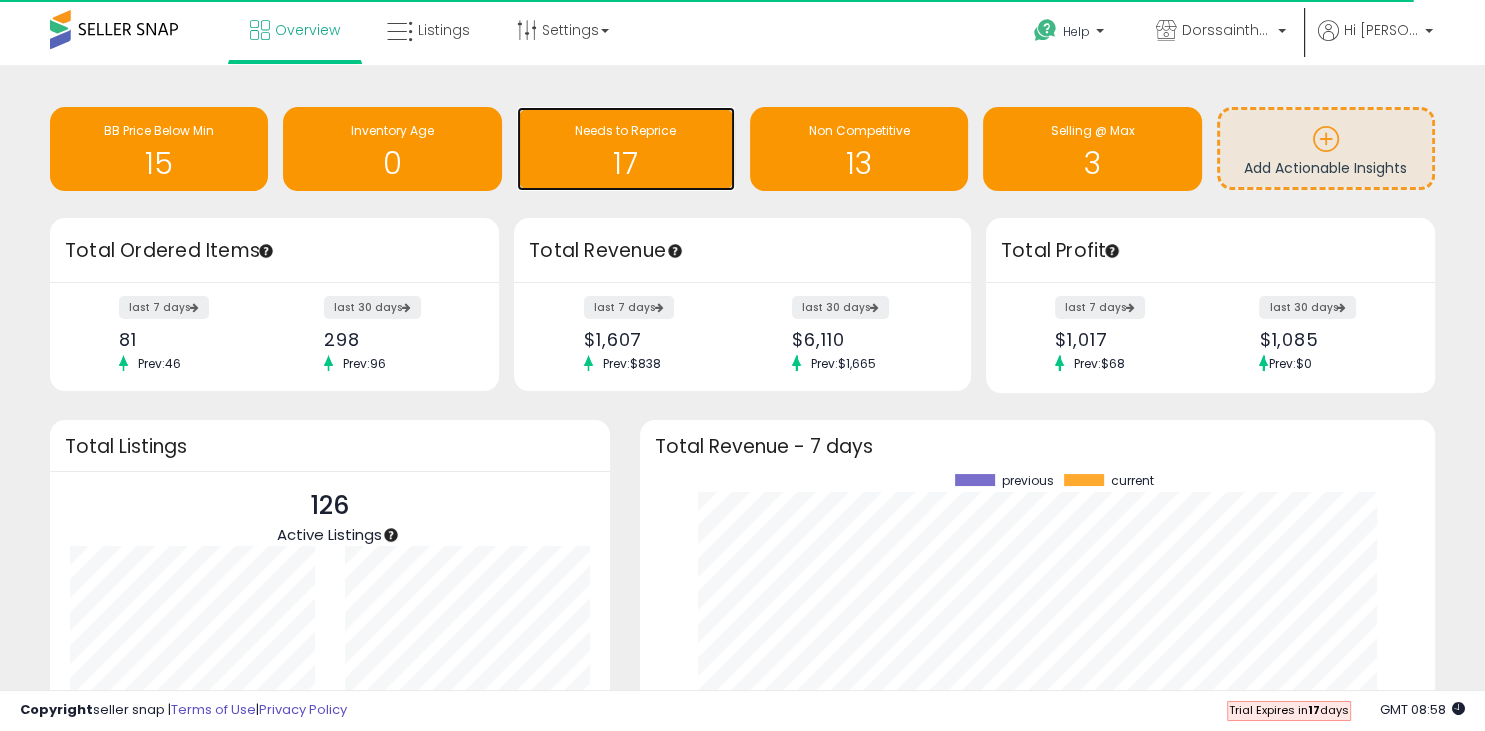 click on "17" at bounding box center (626, 163) 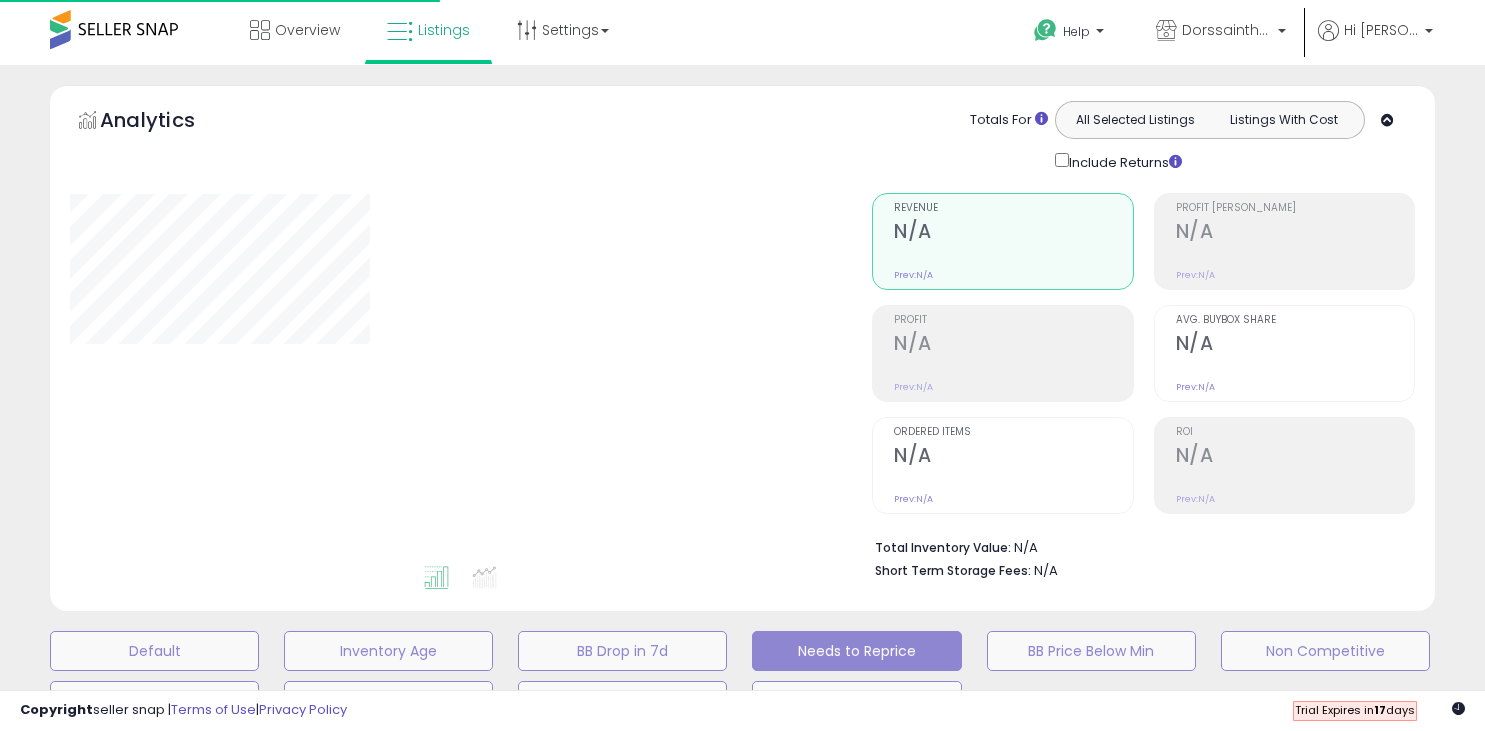 scroll, scrollTop: 0, scrollLeft: 0, axis: both 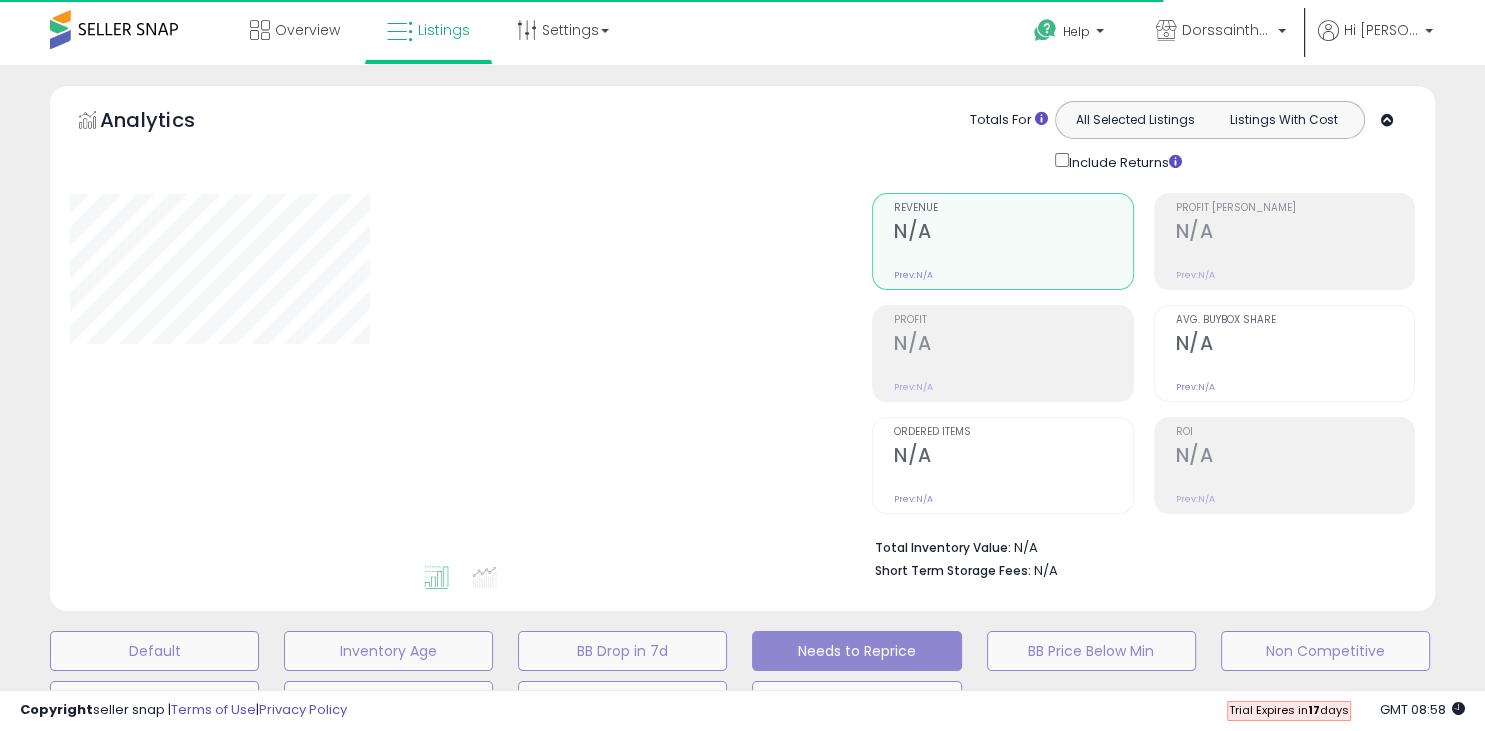 select on "**" 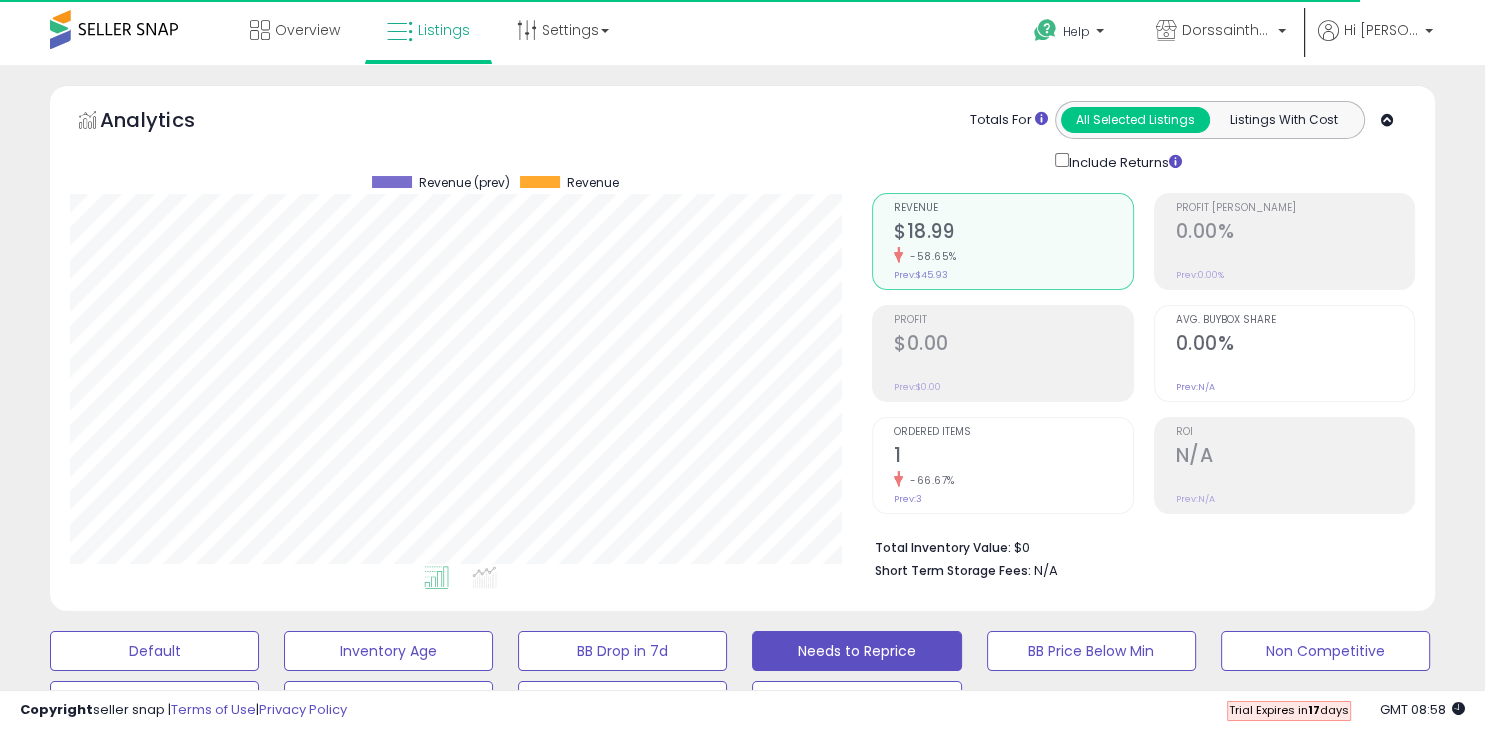 scroll, scrollTop: 999590, scrollLeft: 999198, axis: both 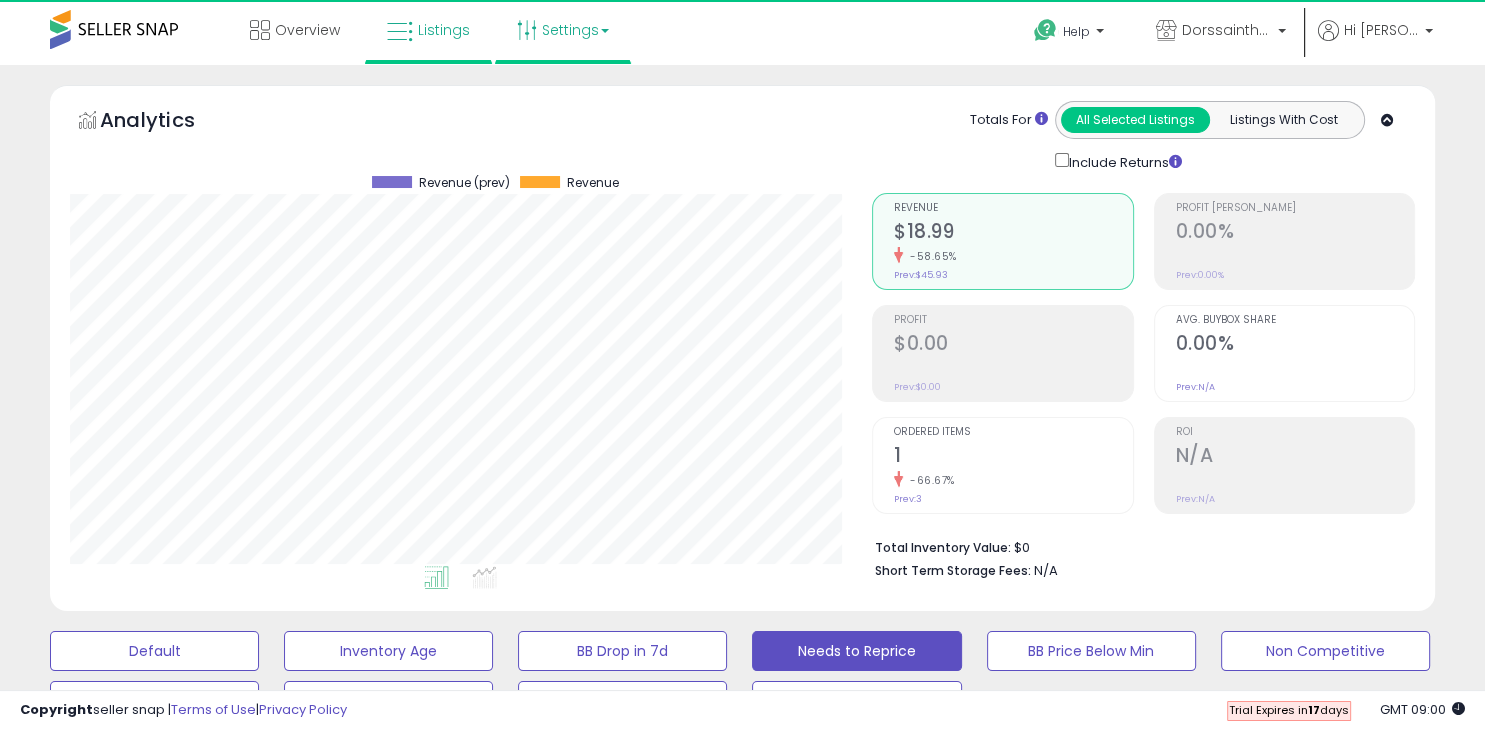 click on "Settings" at bounding box center [563, 30] 